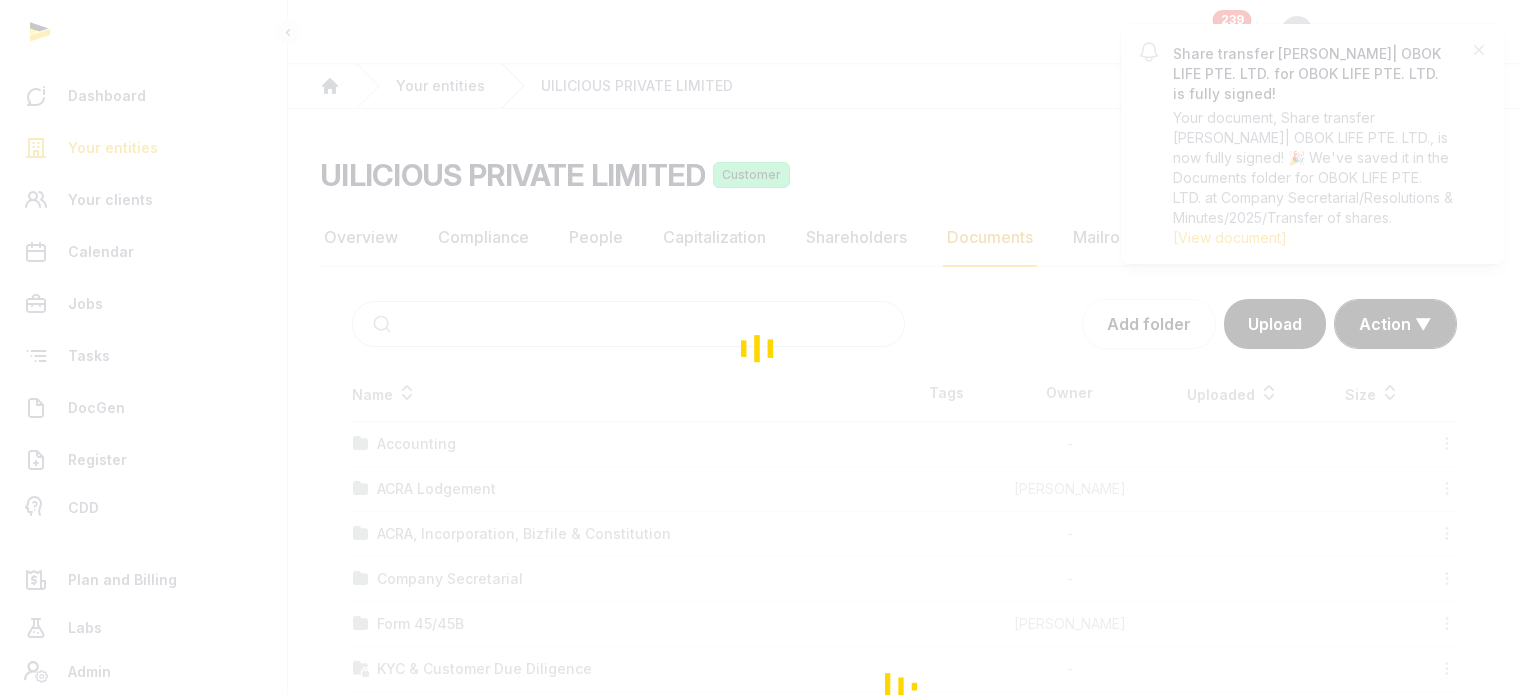 scroll, scrollTop: 0, scrollLeft: 0, axis: both 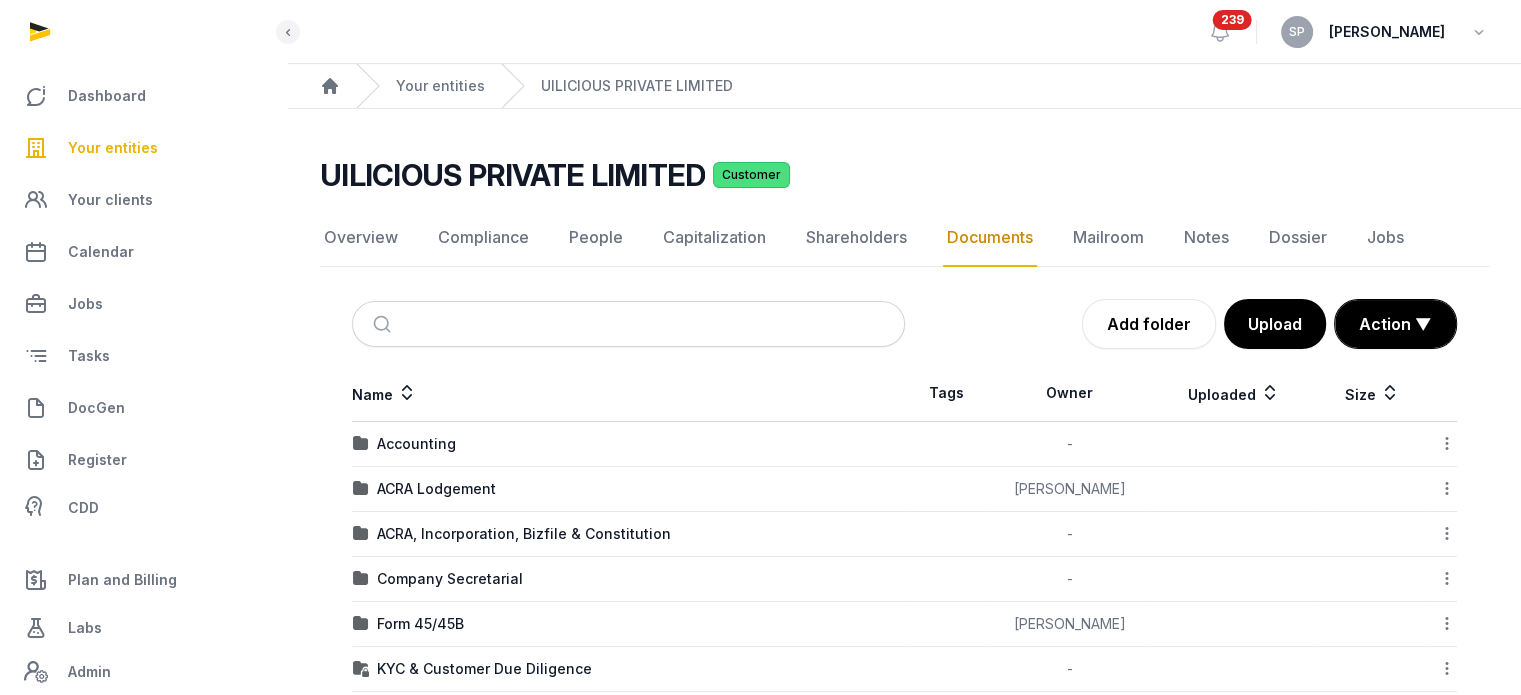 click on "Your entities" at bounding box center (113, 148) 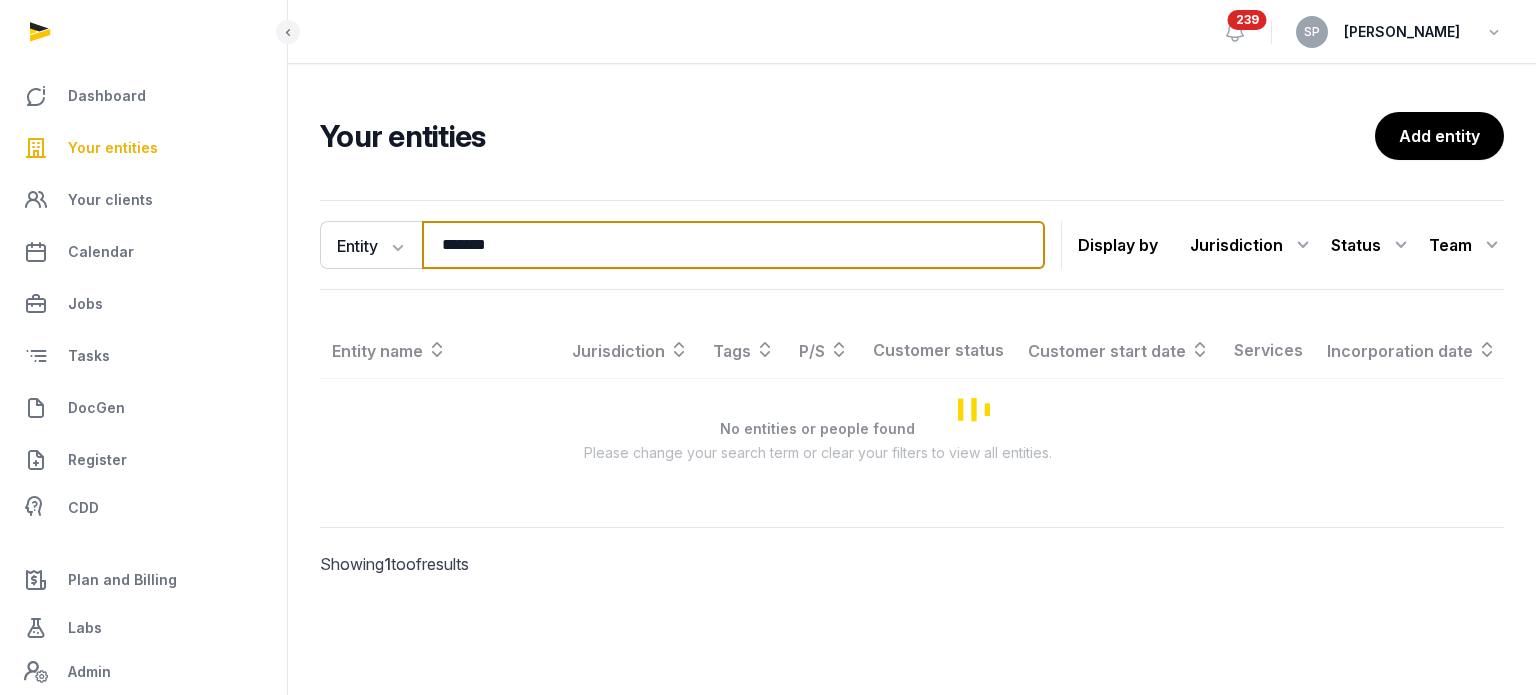 click on "*******" at bounding box center [733, 245] 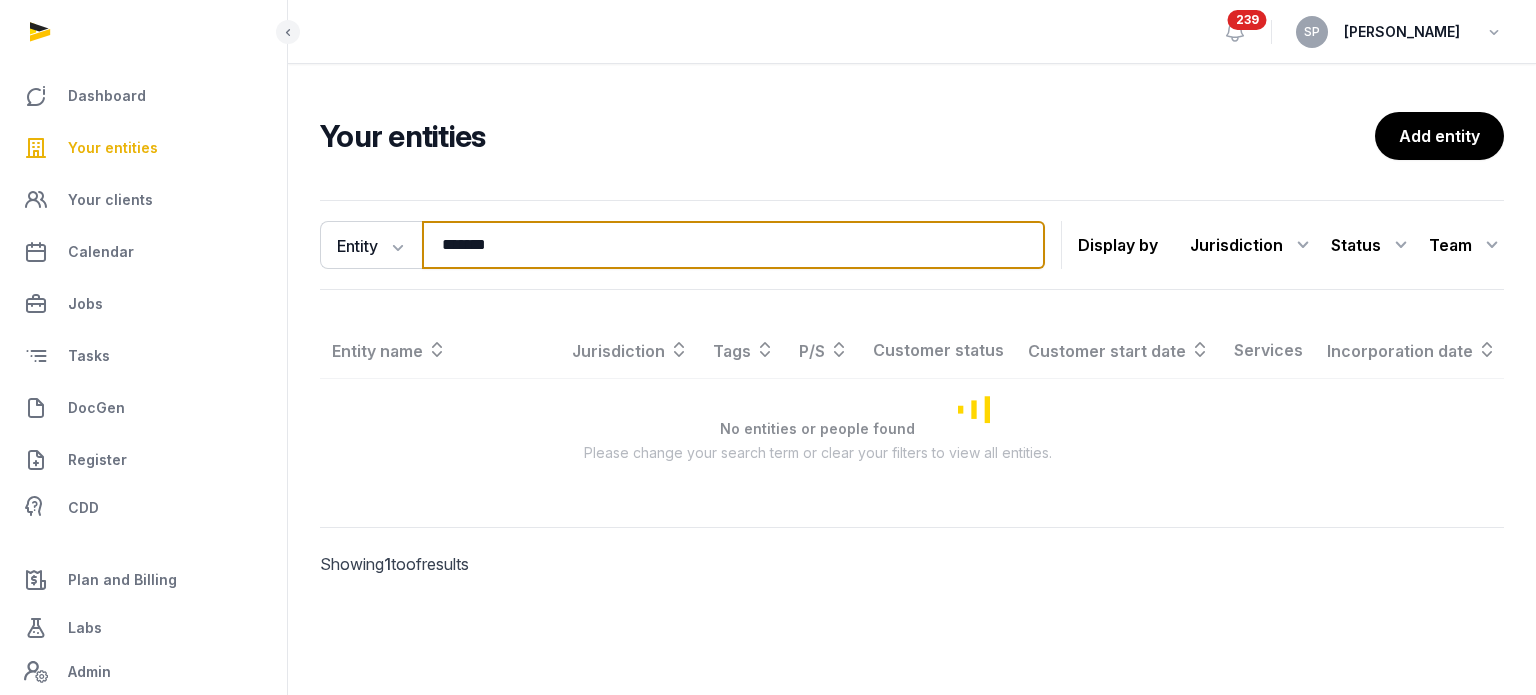 click on "*******" at bounding box center [733, 245] 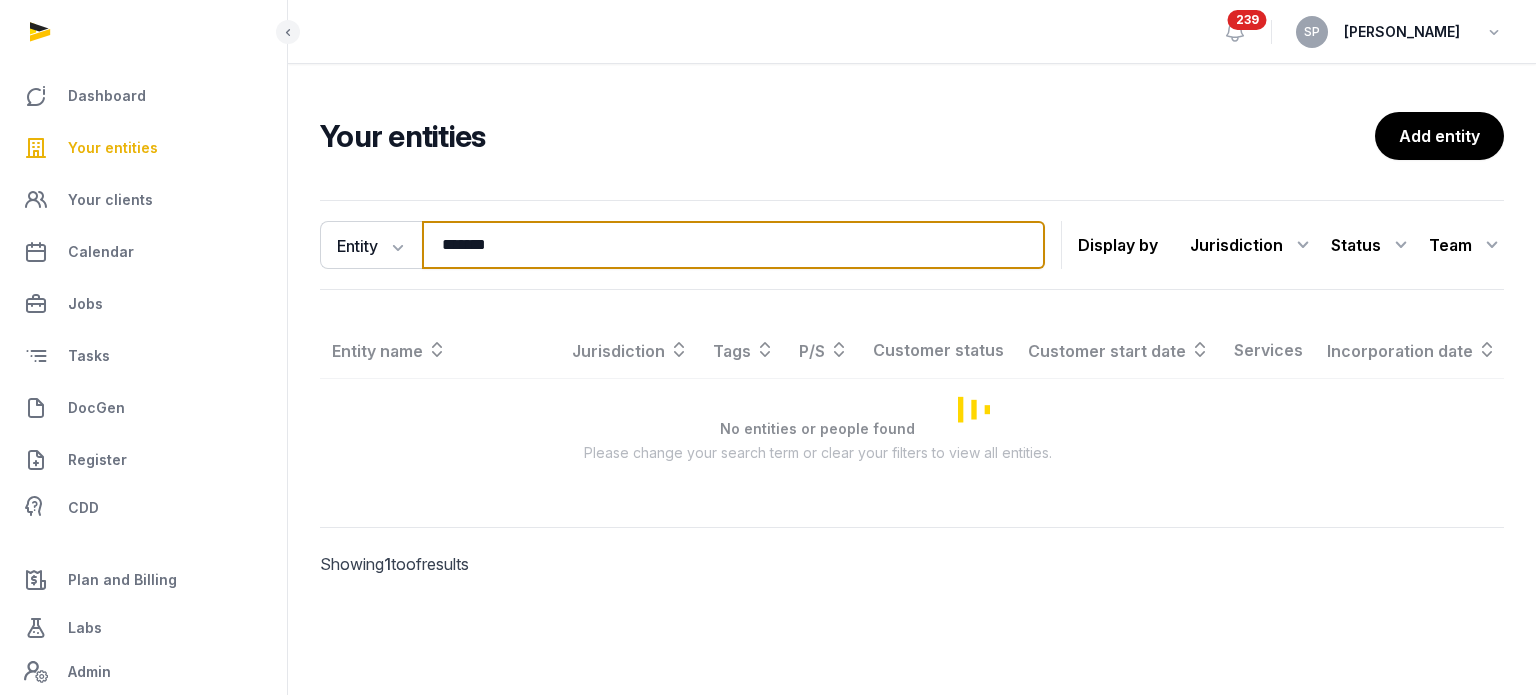 click on "*******" at bounding box center (733, 245) 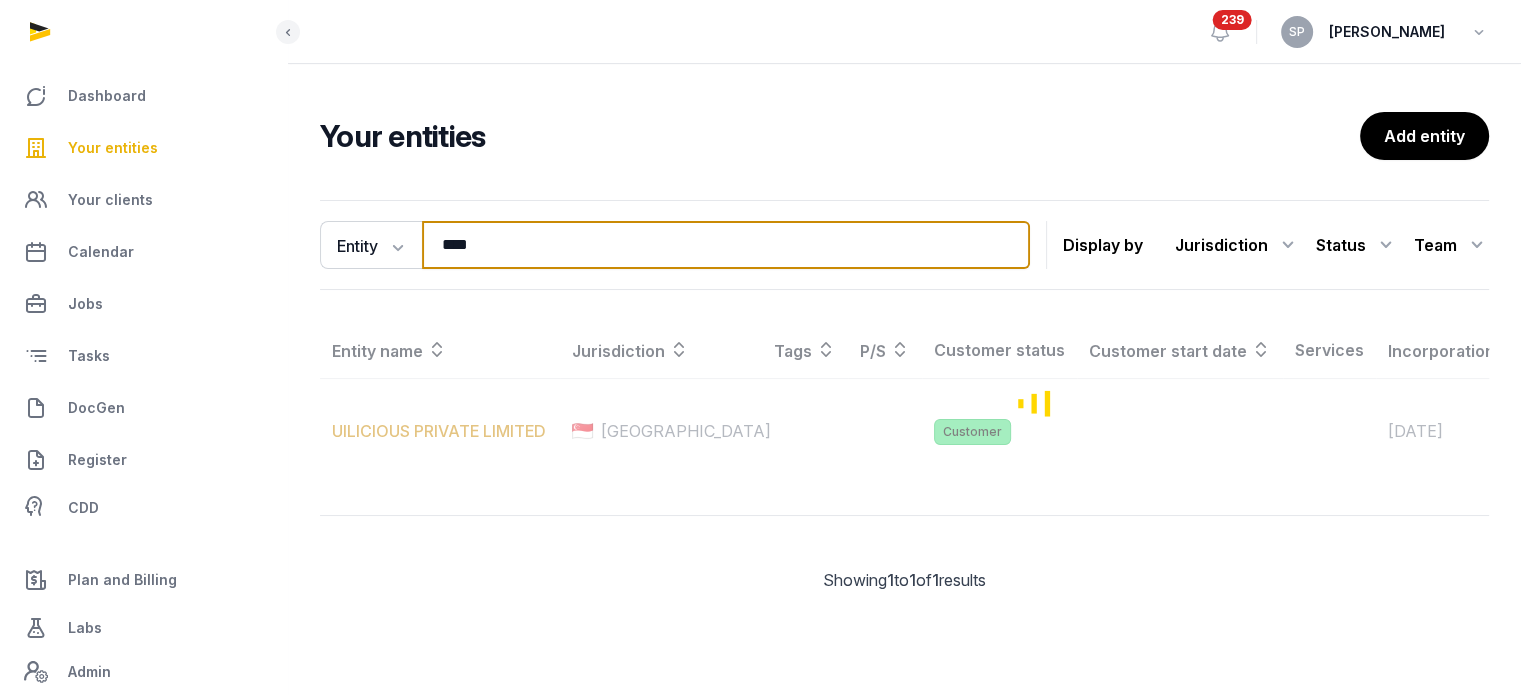 type on "****" 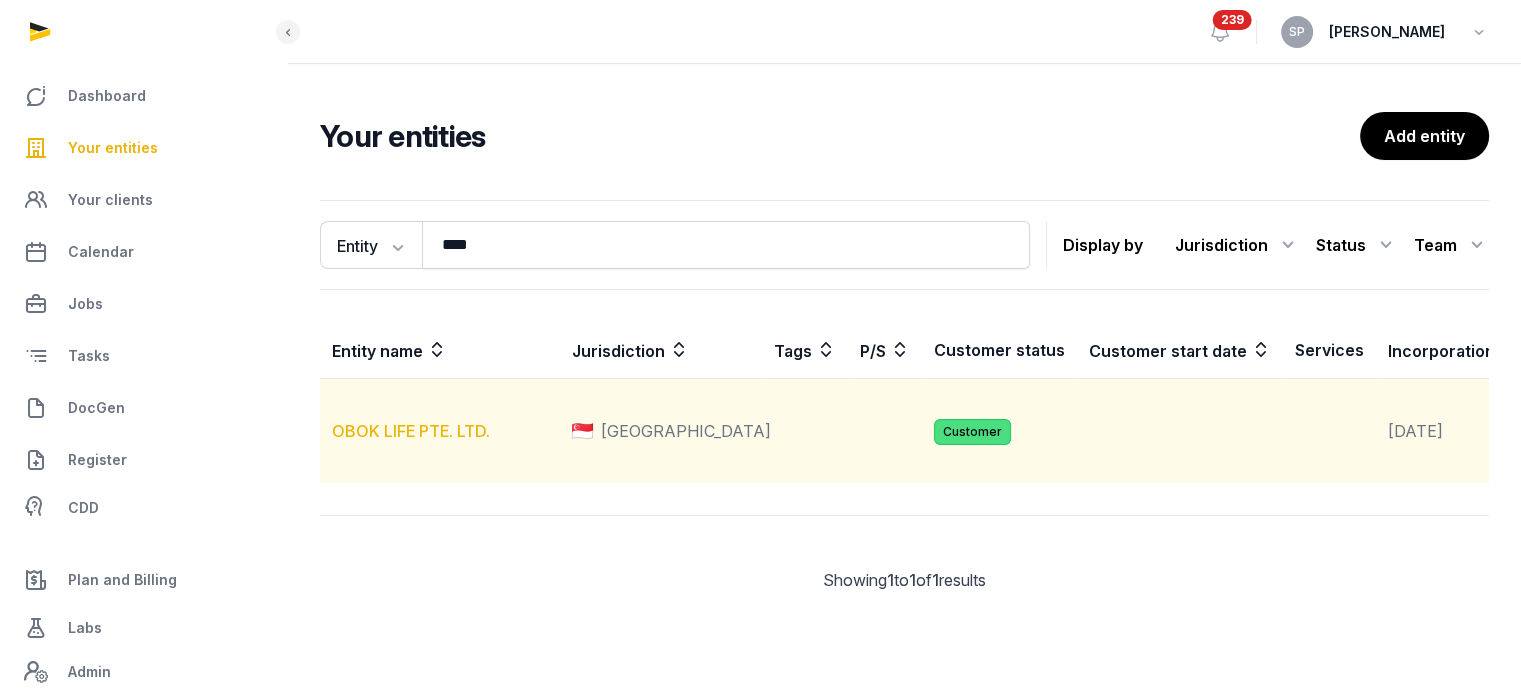 click on "OBOK LIFE PTE. LTD." at bounding box center (411, 431) 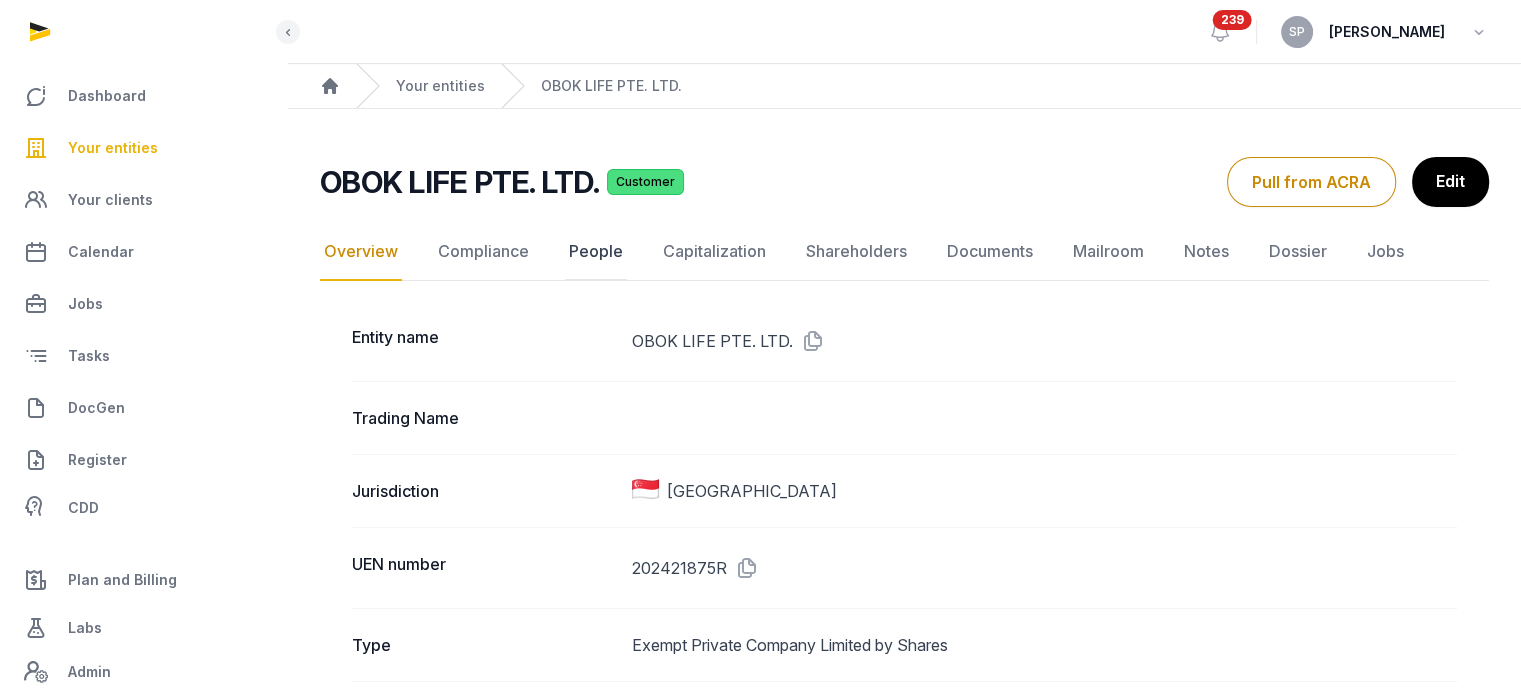 click on "People" 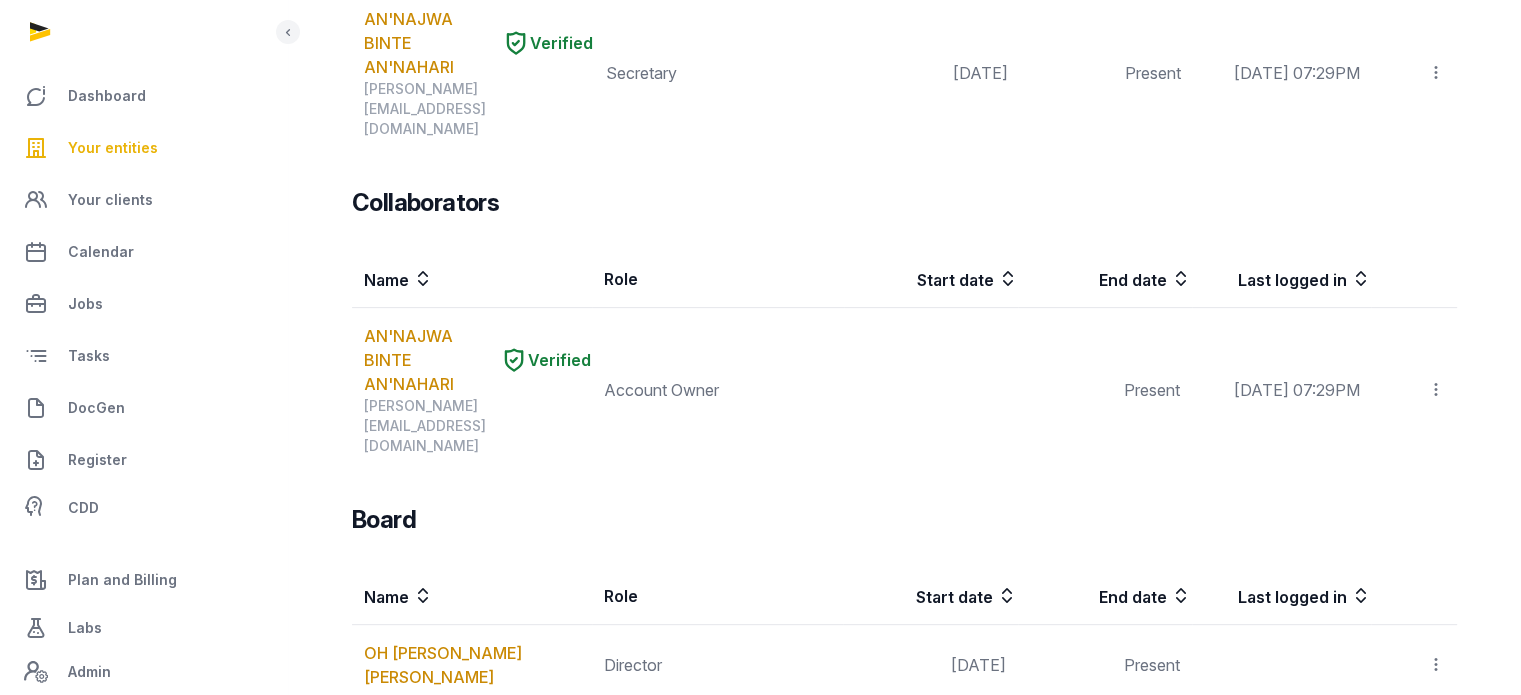 scroll, scrollTop: 1216, scrollLeft: 0, axis: vertical 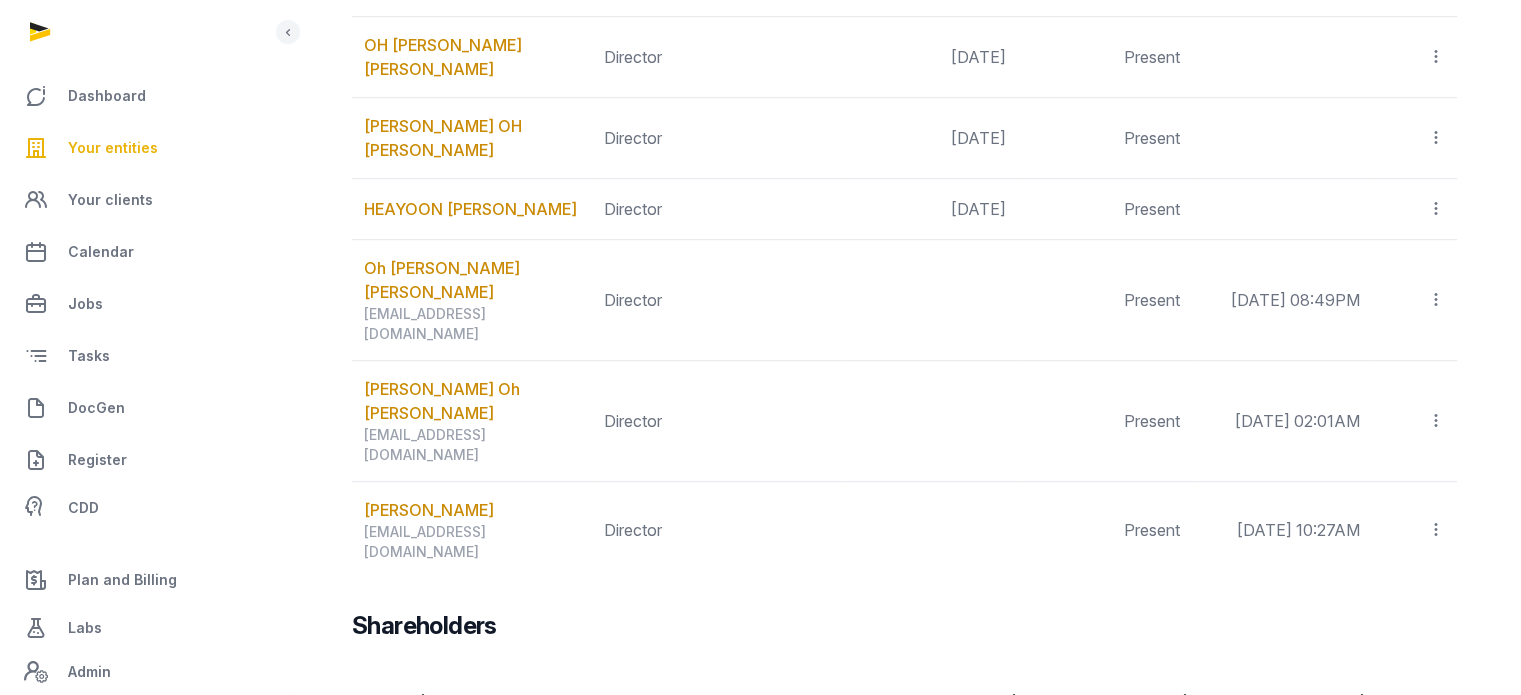 click on "[PERSON_NAME]" at bounding box center (429, 761) 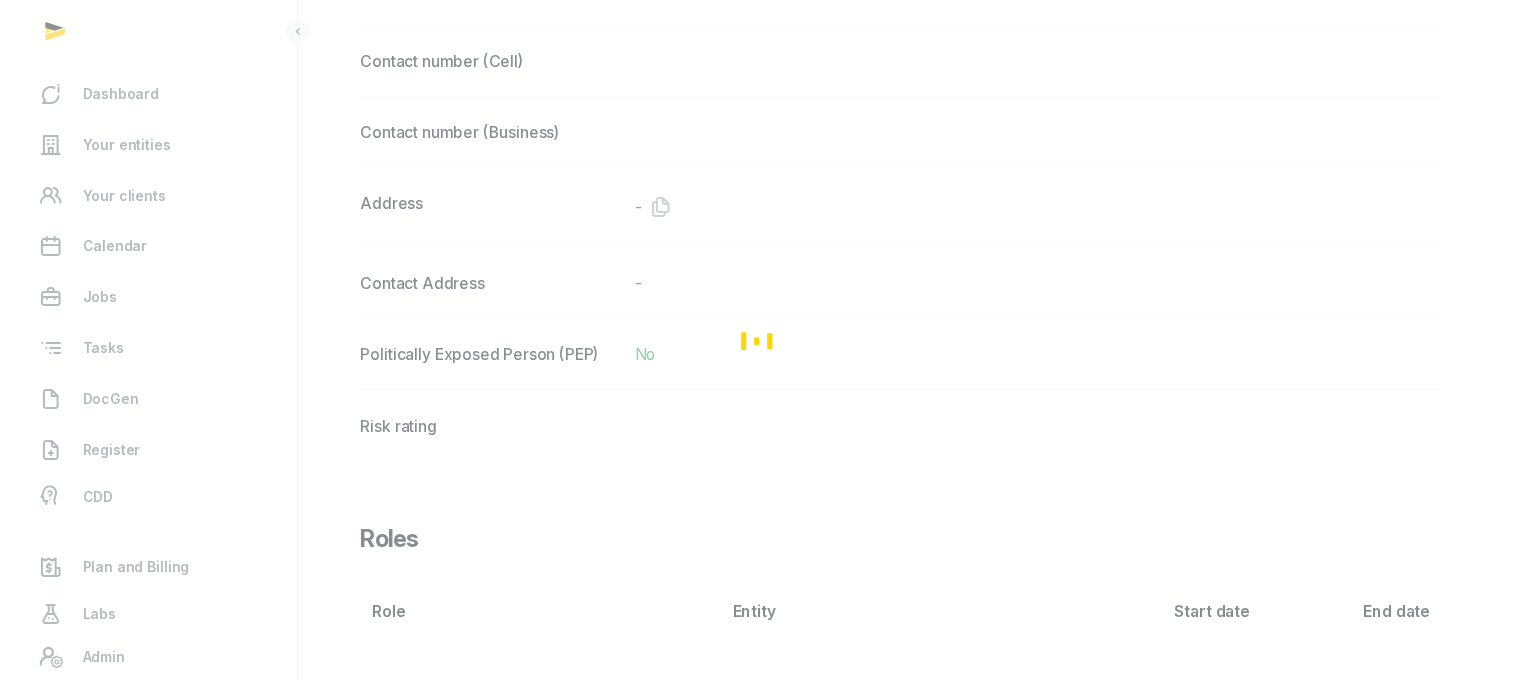 scroll, scrollTop: 1216, scrollLeft: 0, axis: vertical 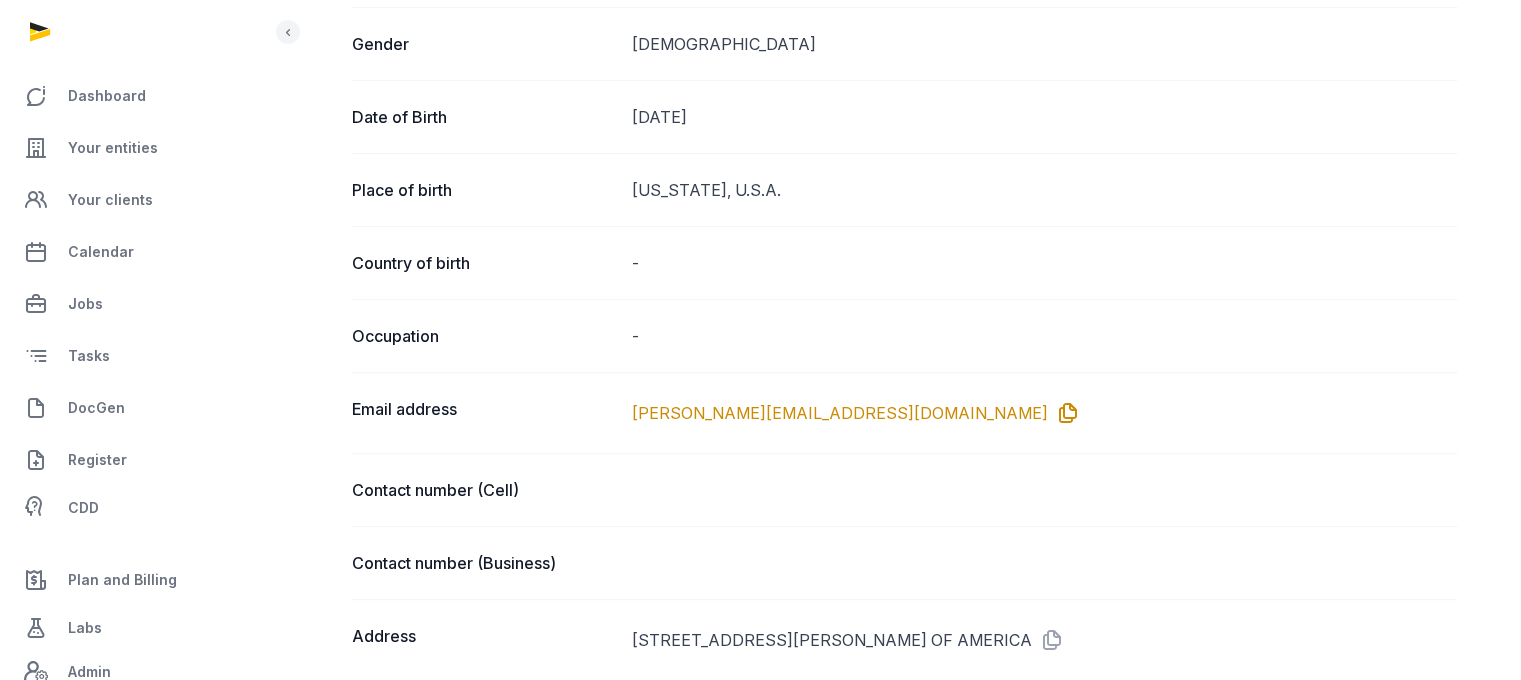 click at bounding box center [1064, 413] 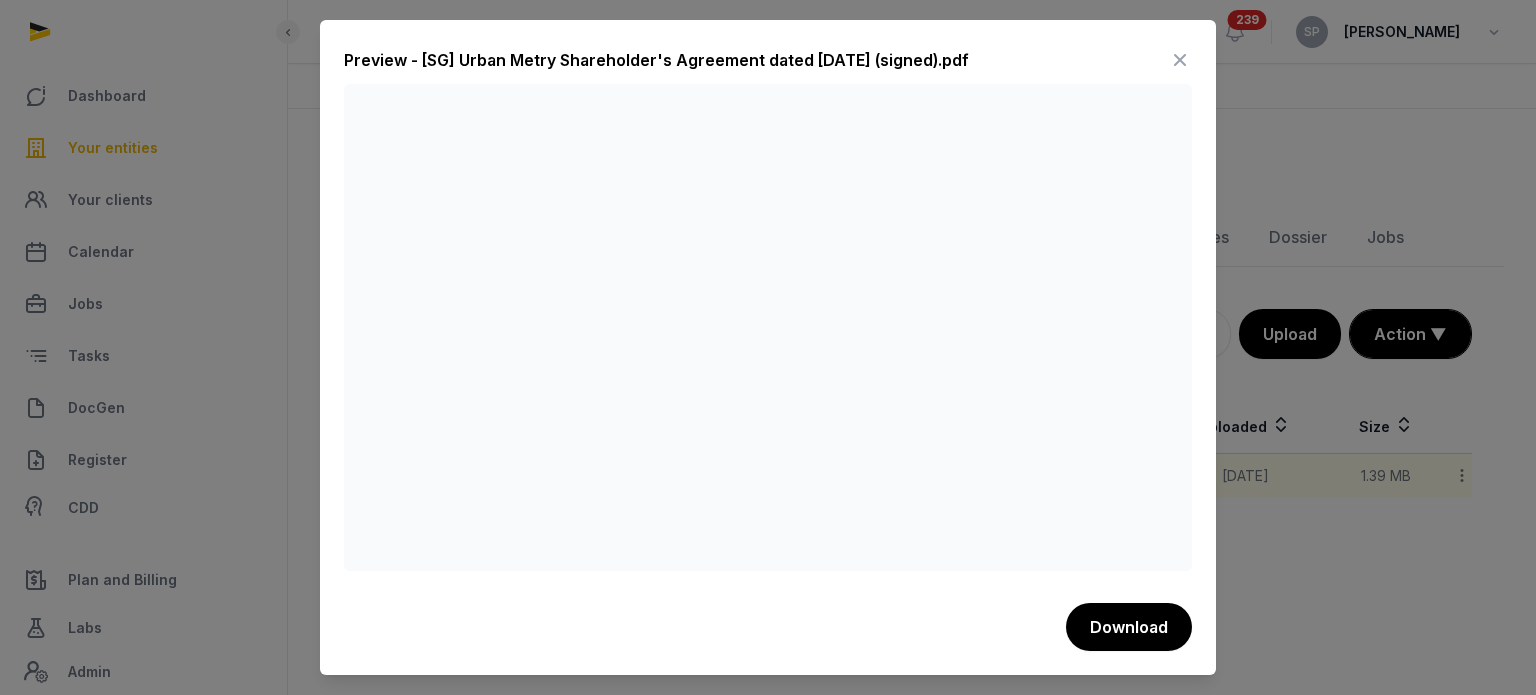 scroll, scrollTop: 0, scrollLeft: 0, axis: both 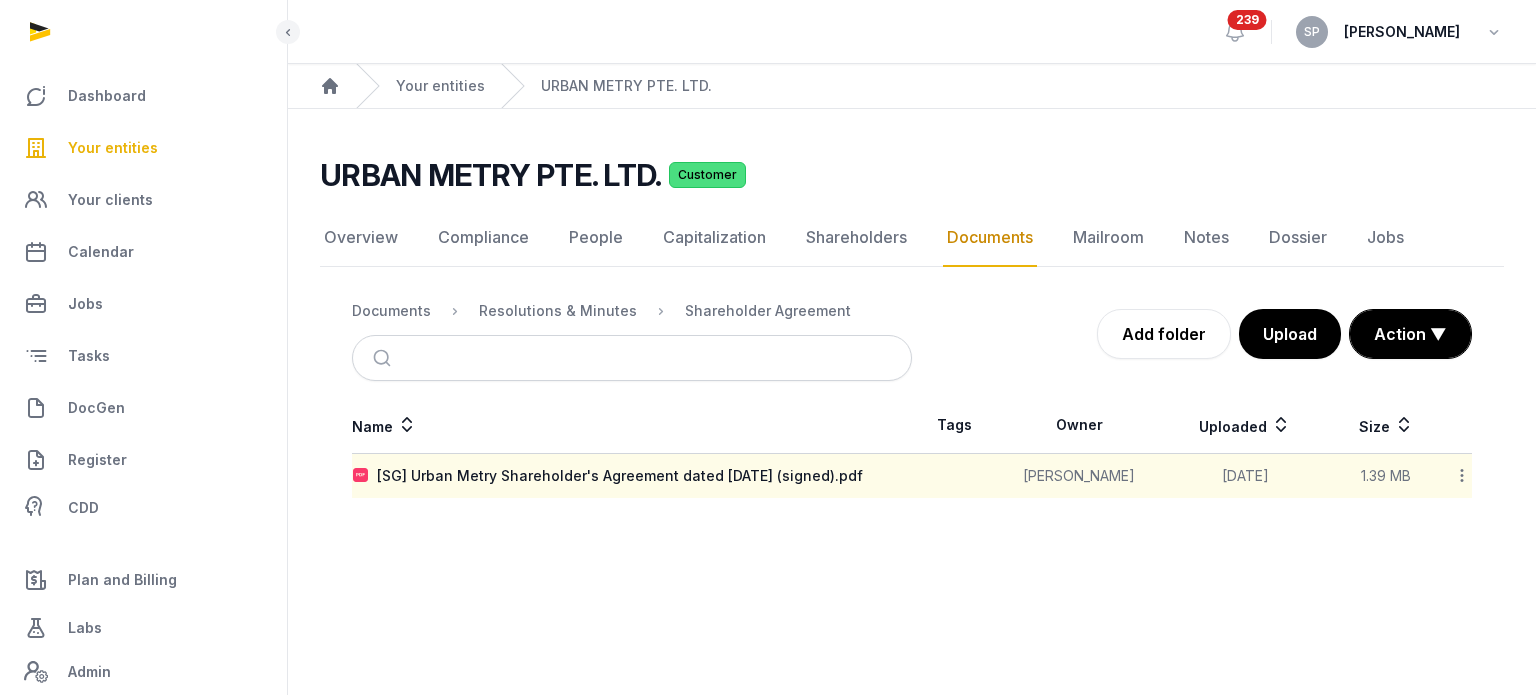 click on "Your entities" at bounding box center [113, 148] 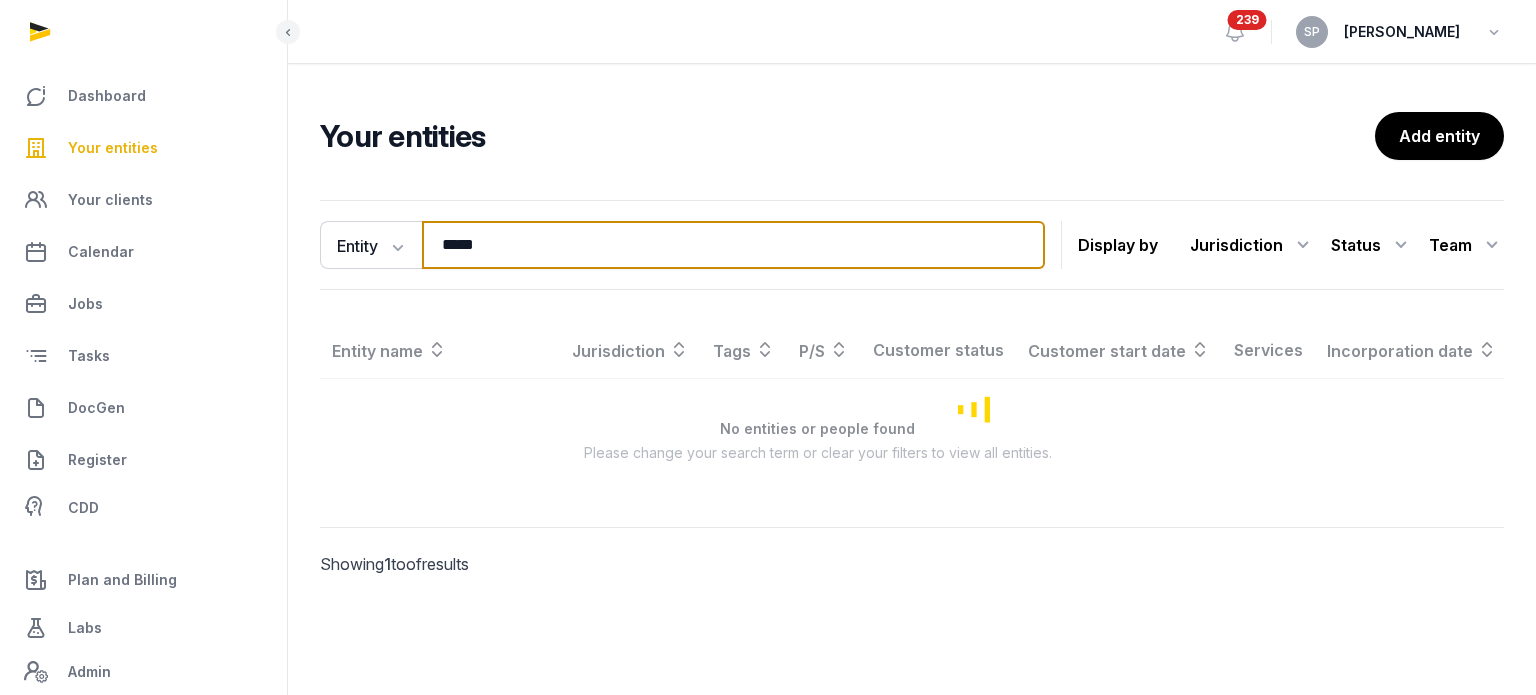 click on "*****" at bounding box center [733, 245] 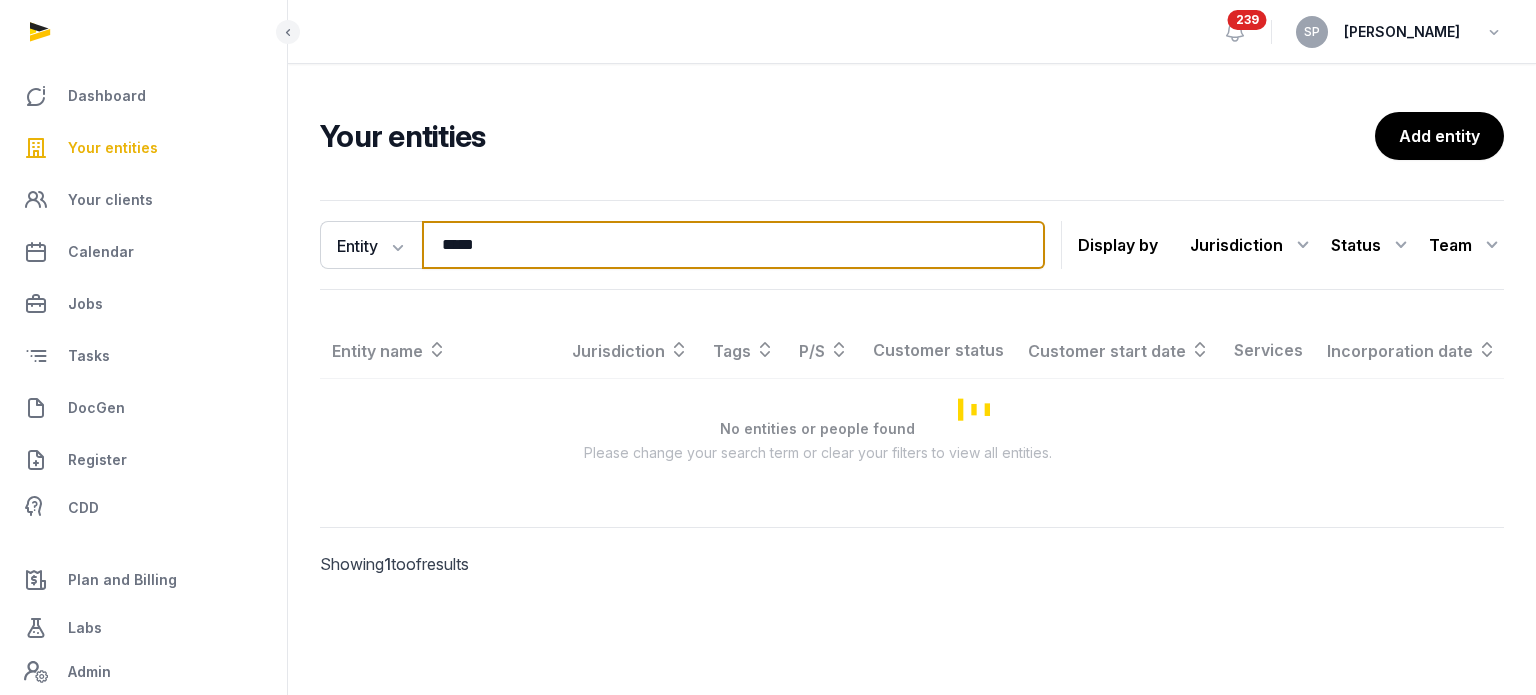 click on "*****" at bounding box center [733, 245] 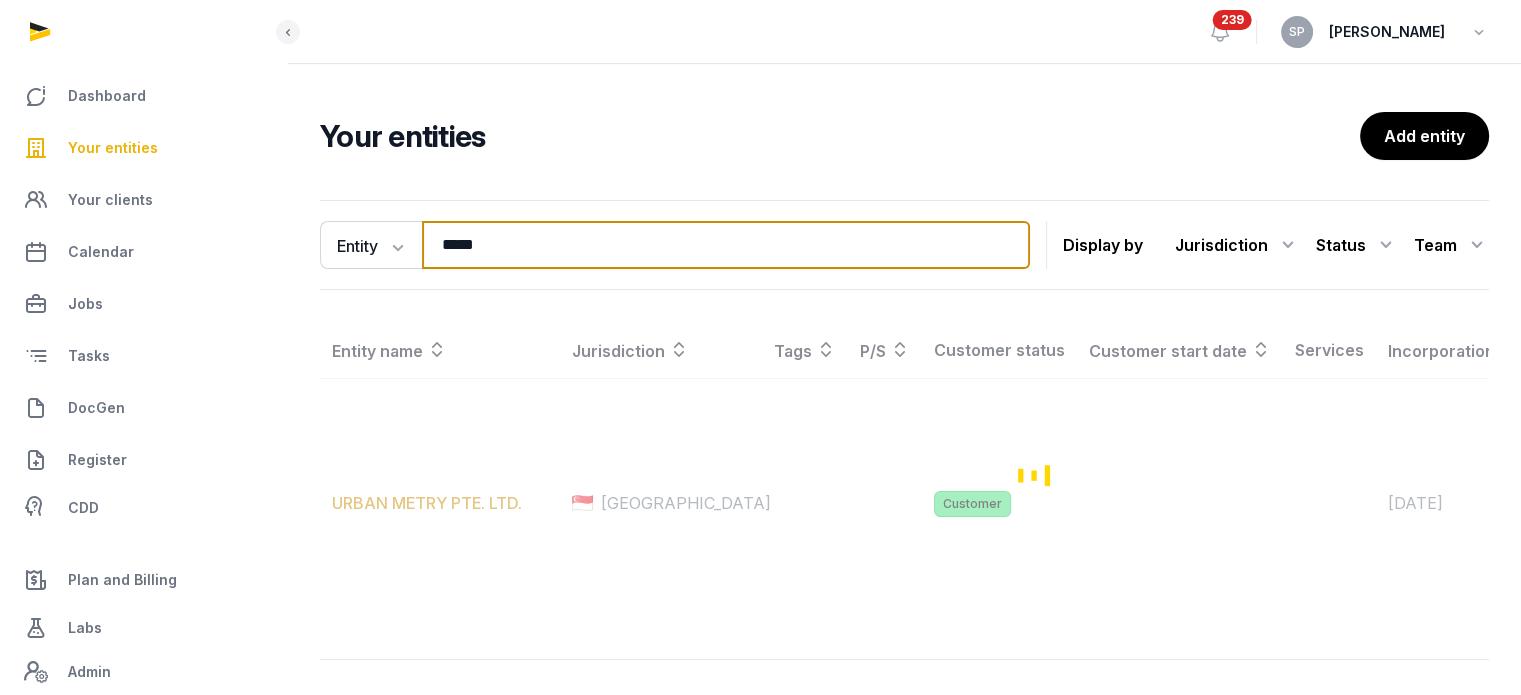 click on "*****" at bounding box center (726, 245) 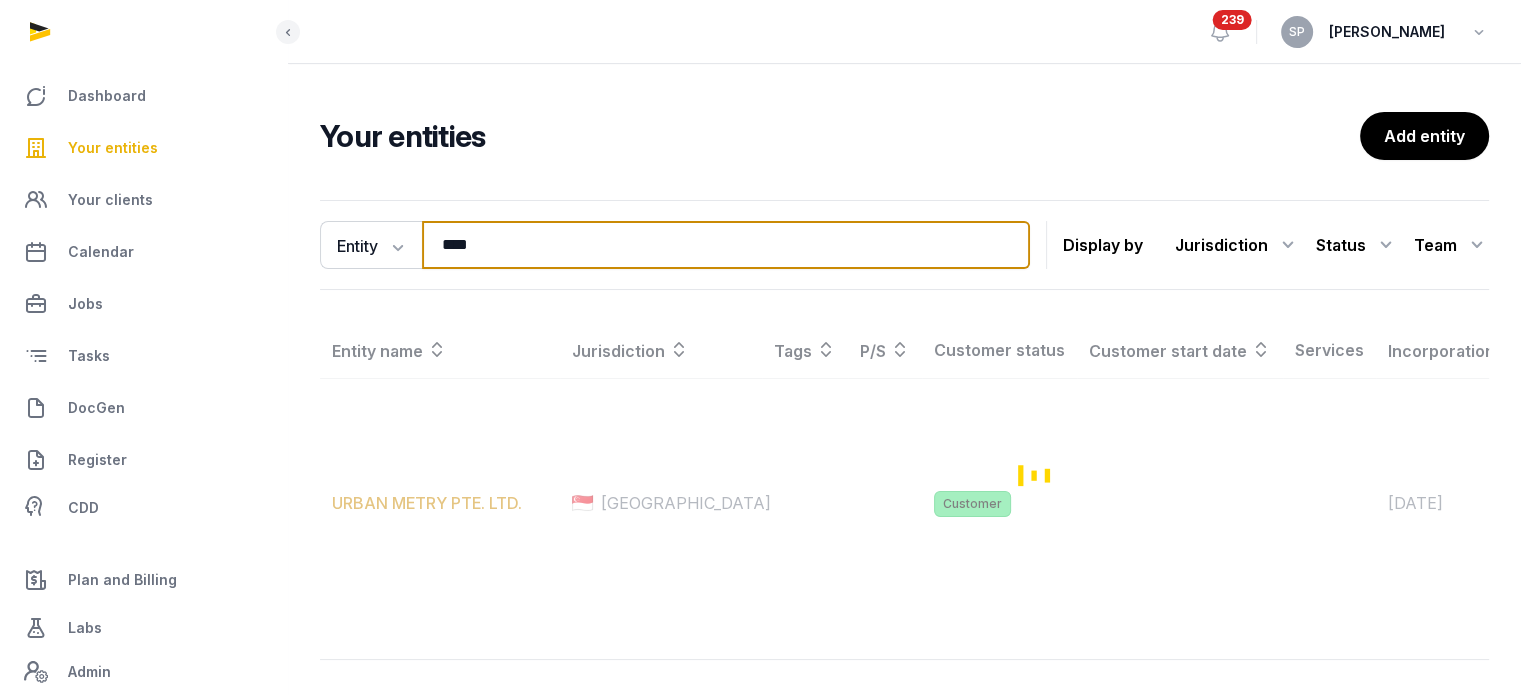 type on "****" 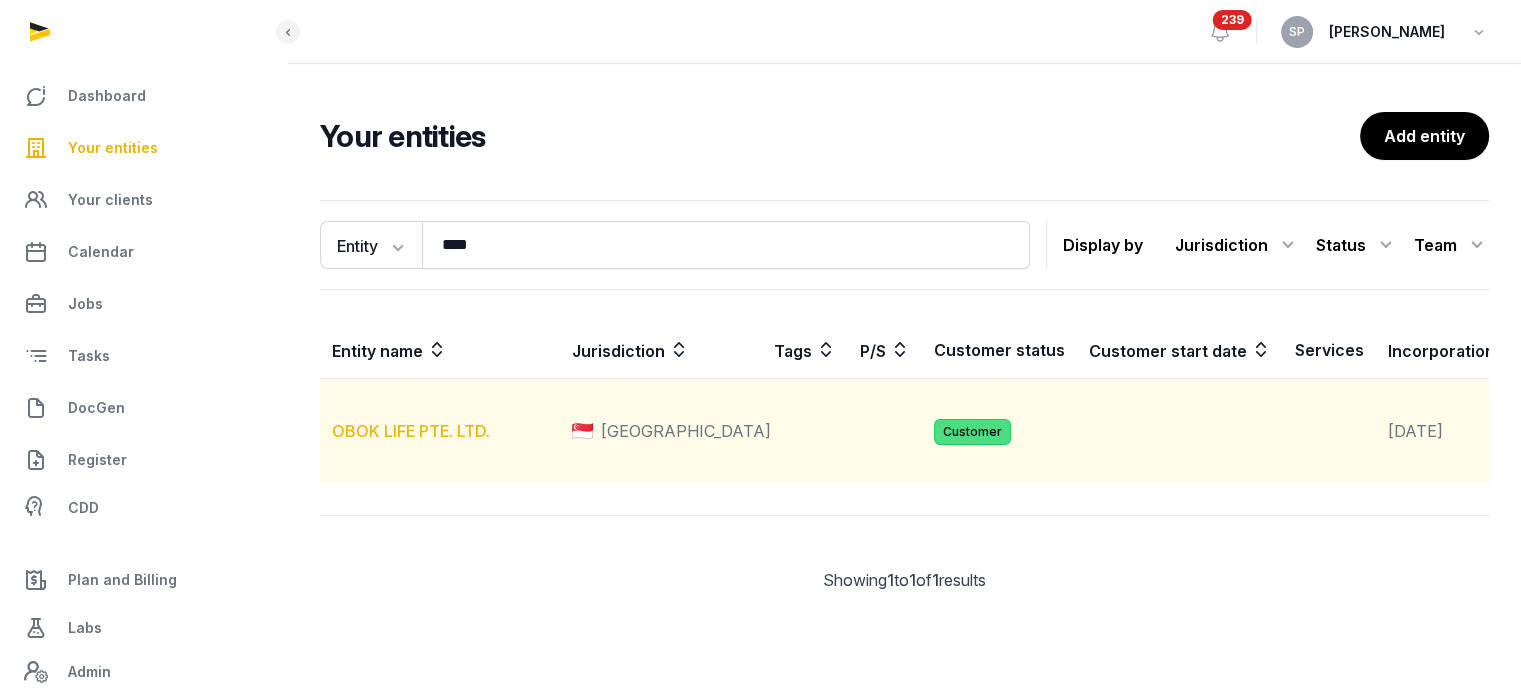 click on "OBOK LIFE PTE. LTD." at bounding box center [411, 431] 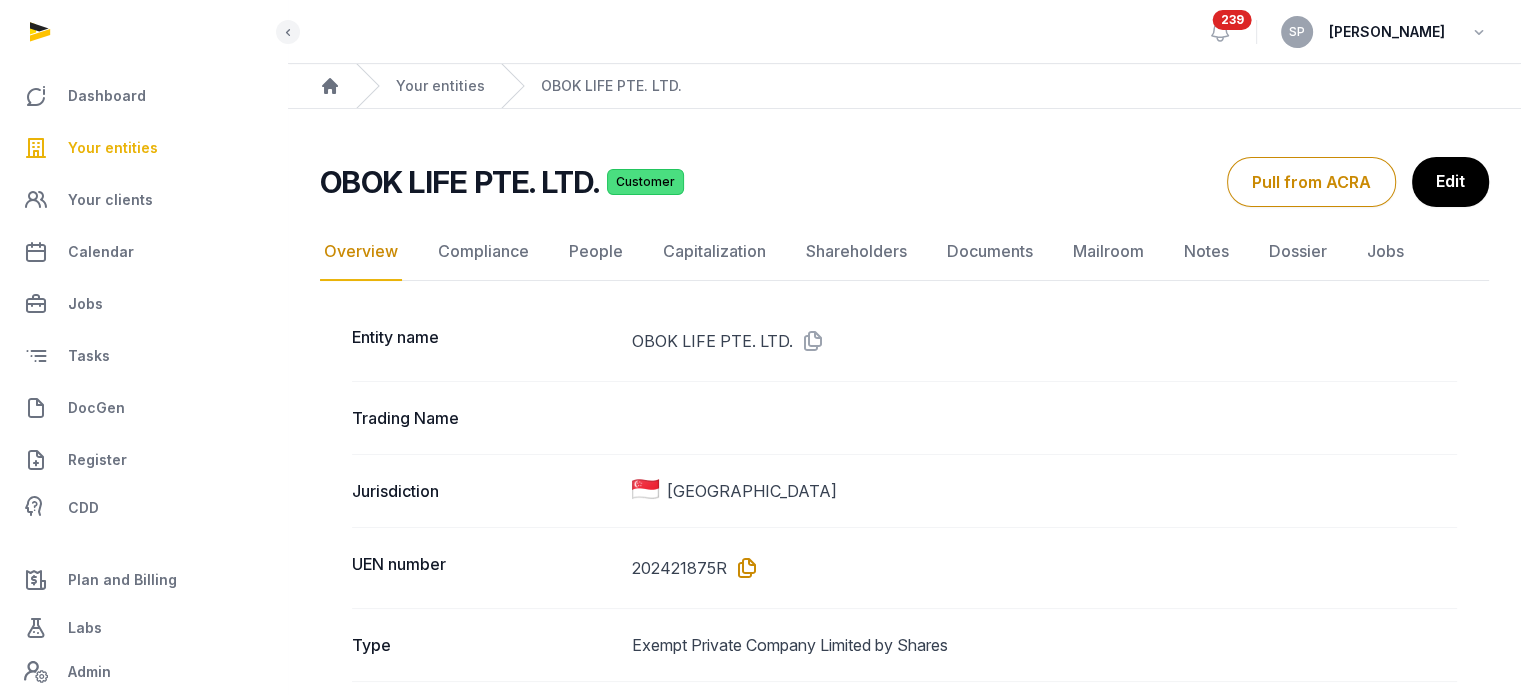 click at bounding box center [743, 568] 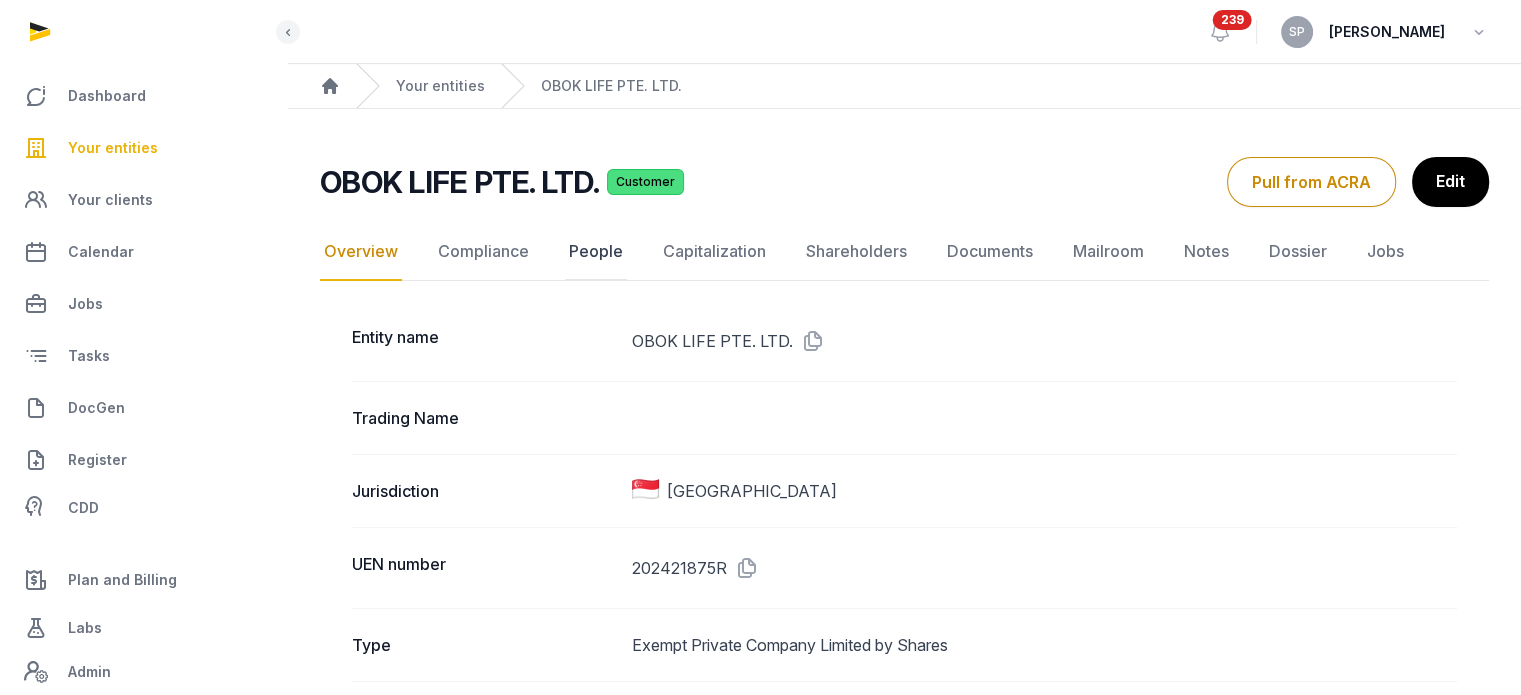 click on "People" 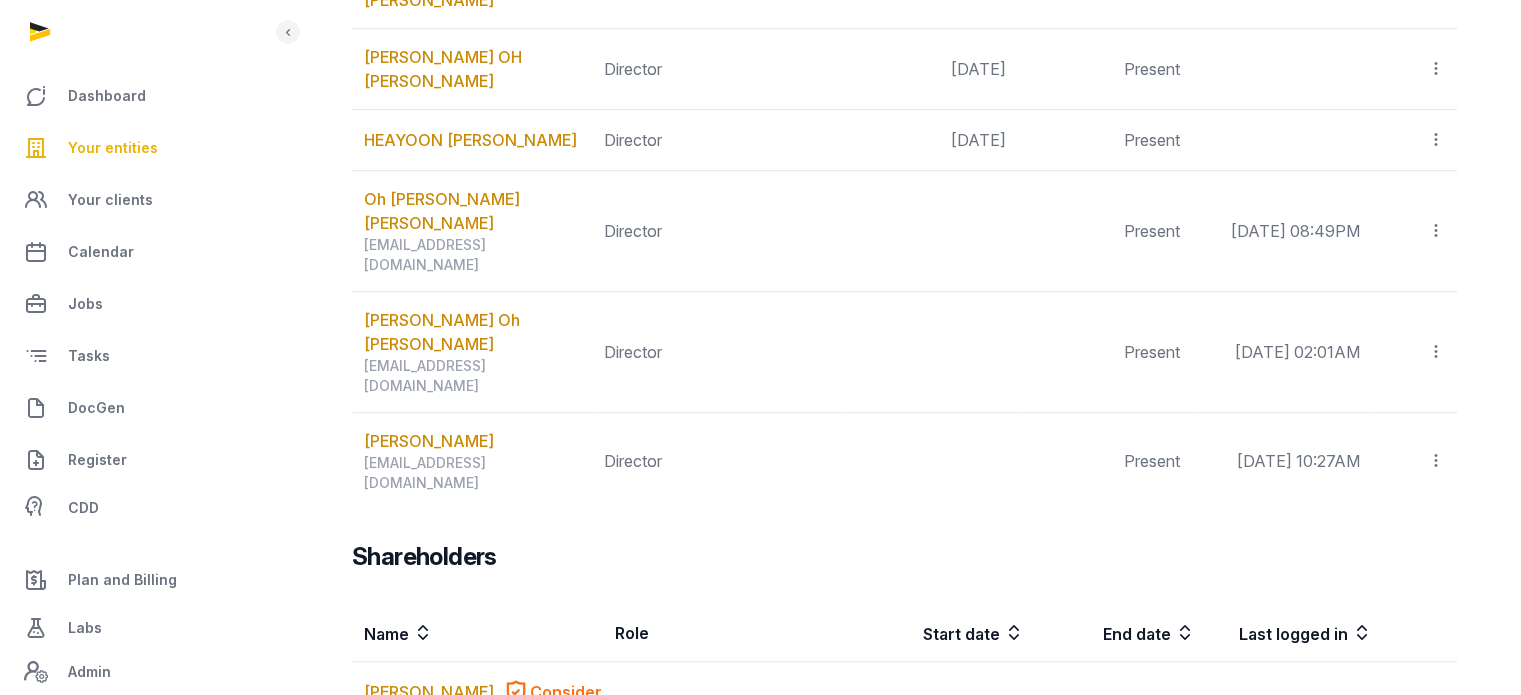 scroll, scrollTop: 1352, scrollLeft: 0, axis: vertical 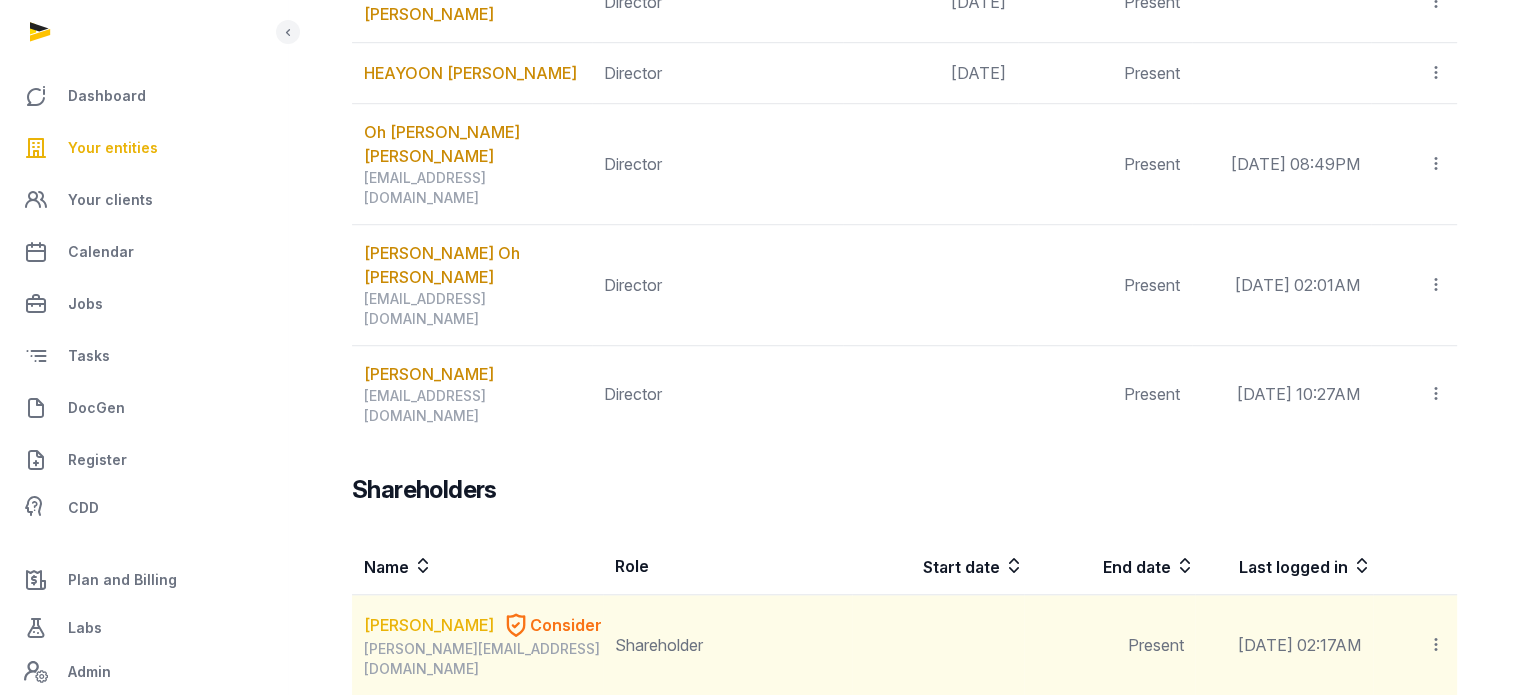 click on "[PERSON_NAME] E Consider [PERSON_NAME][EMAIL_ADDRESS][DOMAIN_NAME]" at bounding box center (477, 645) 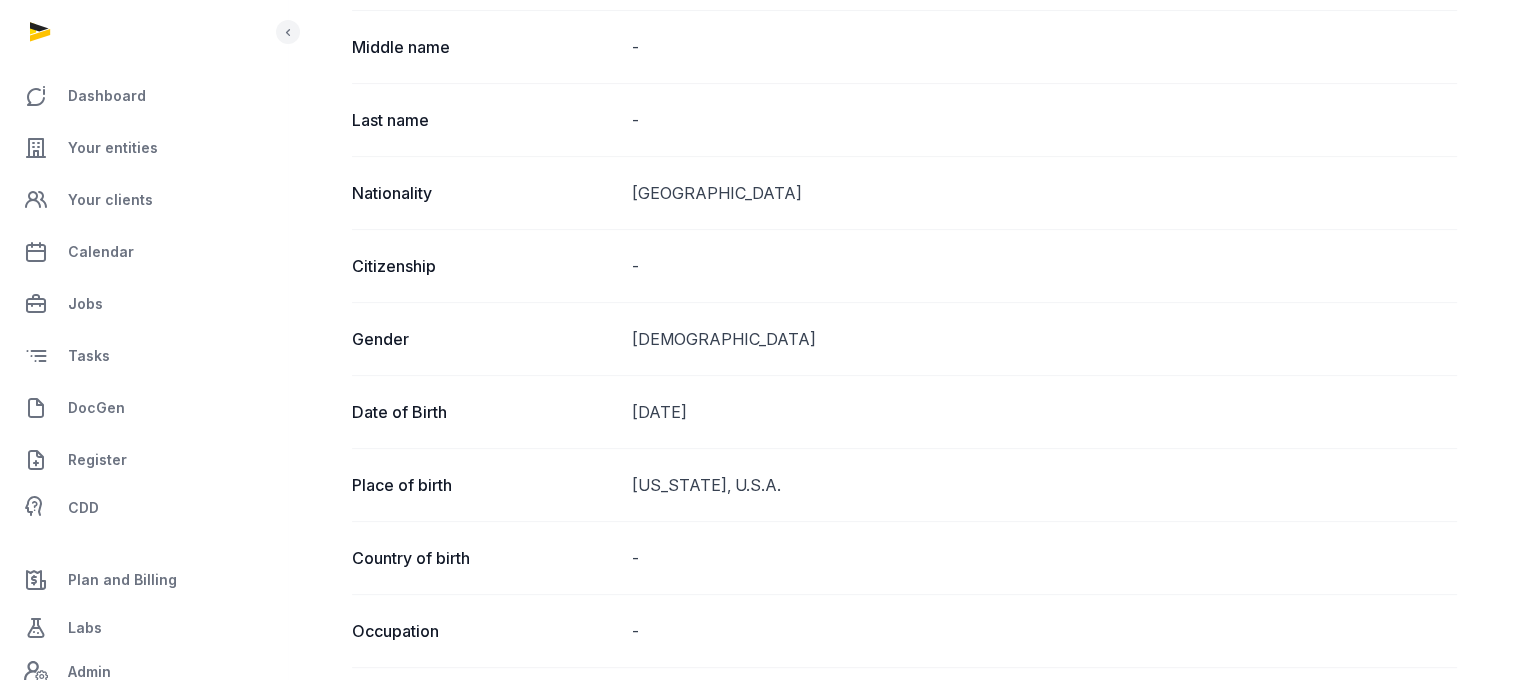 scroll, scrollTop: 287, scrollLeft: 0, axis: vertical 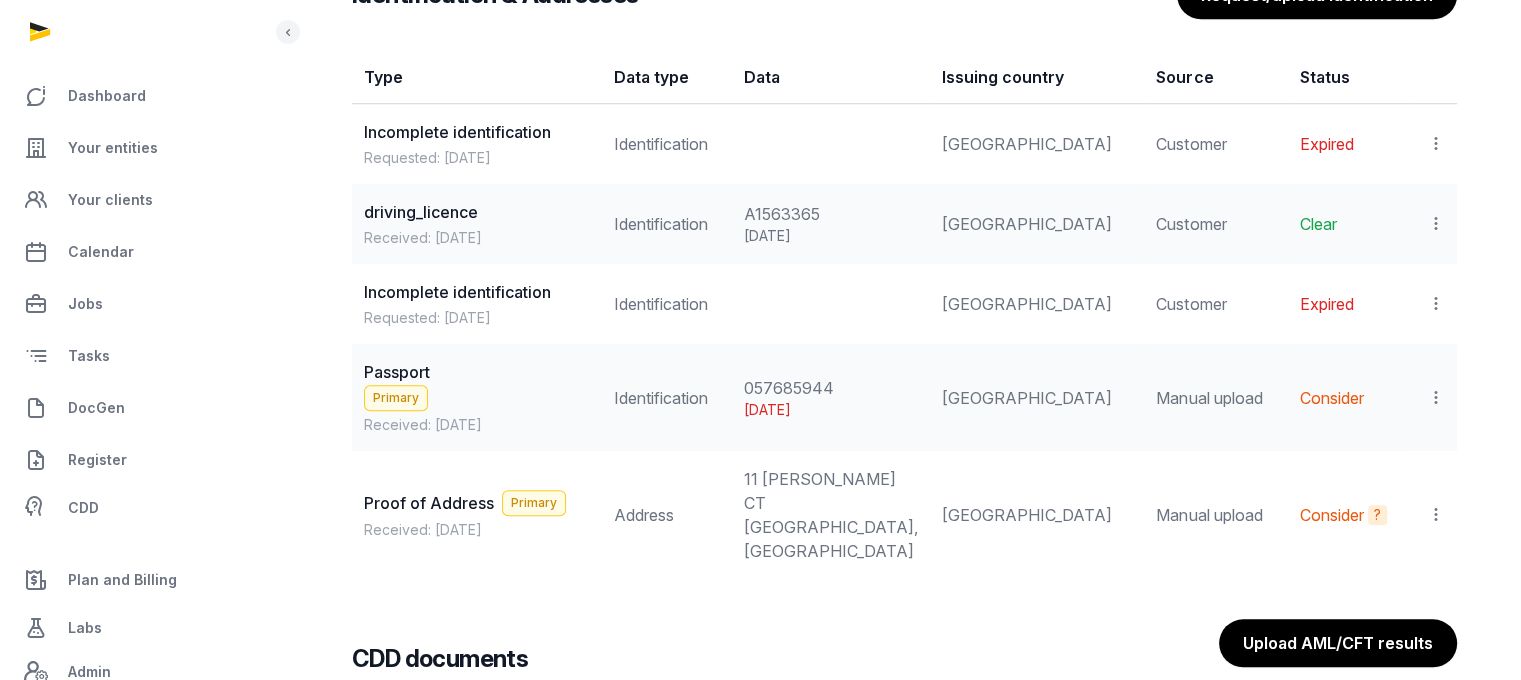 click on "A1563365" at bounding box center (831, 214) 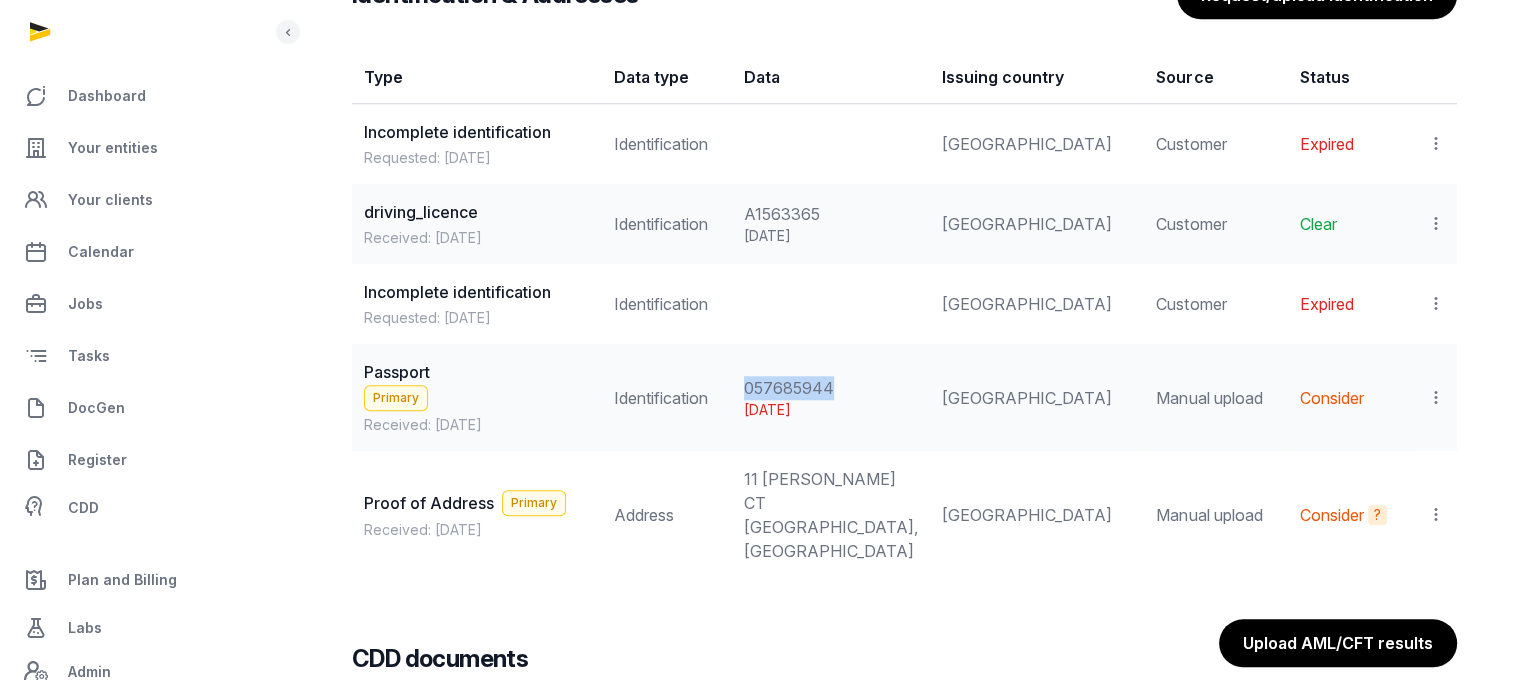 drag, startPoint x: 848, startPoint y: 379, endPoint x: 737, endPoint y: 393, distance: 111.8794 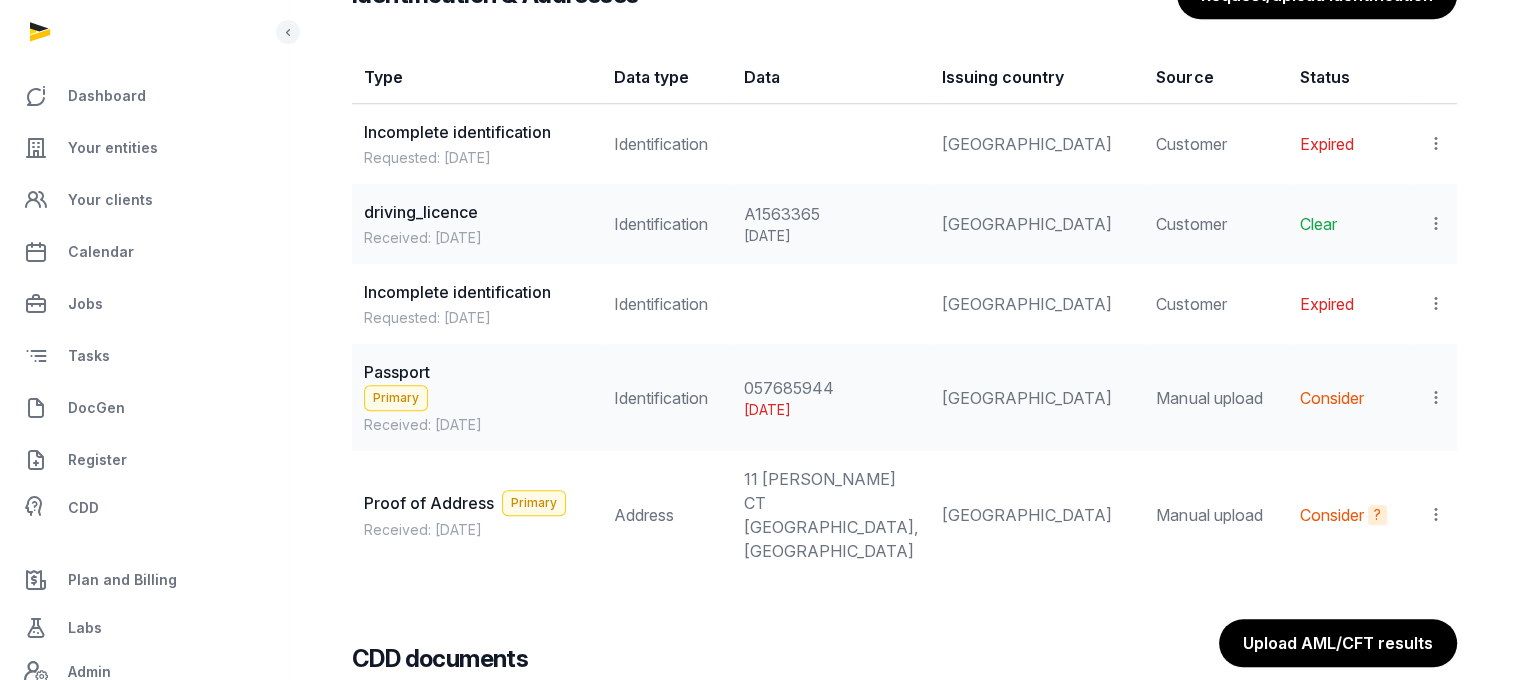 click 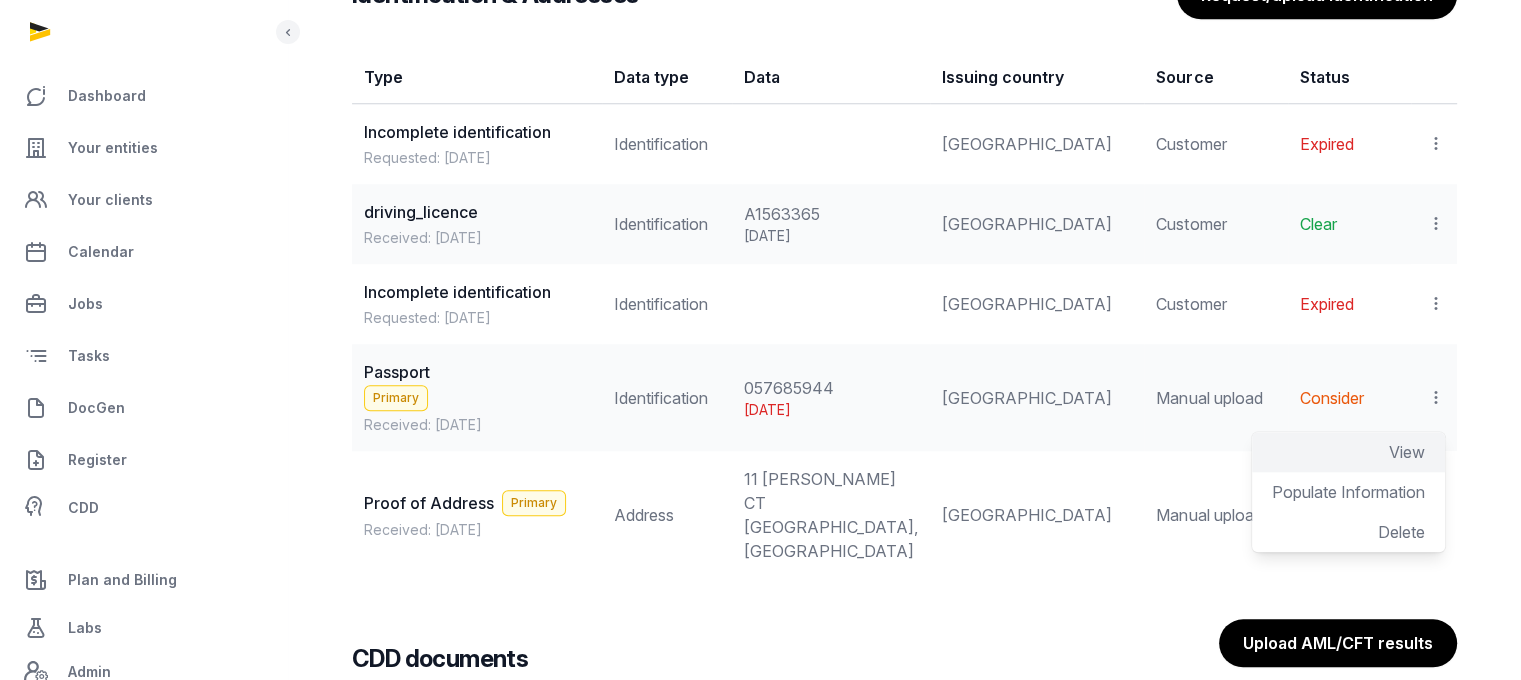 click on "View" 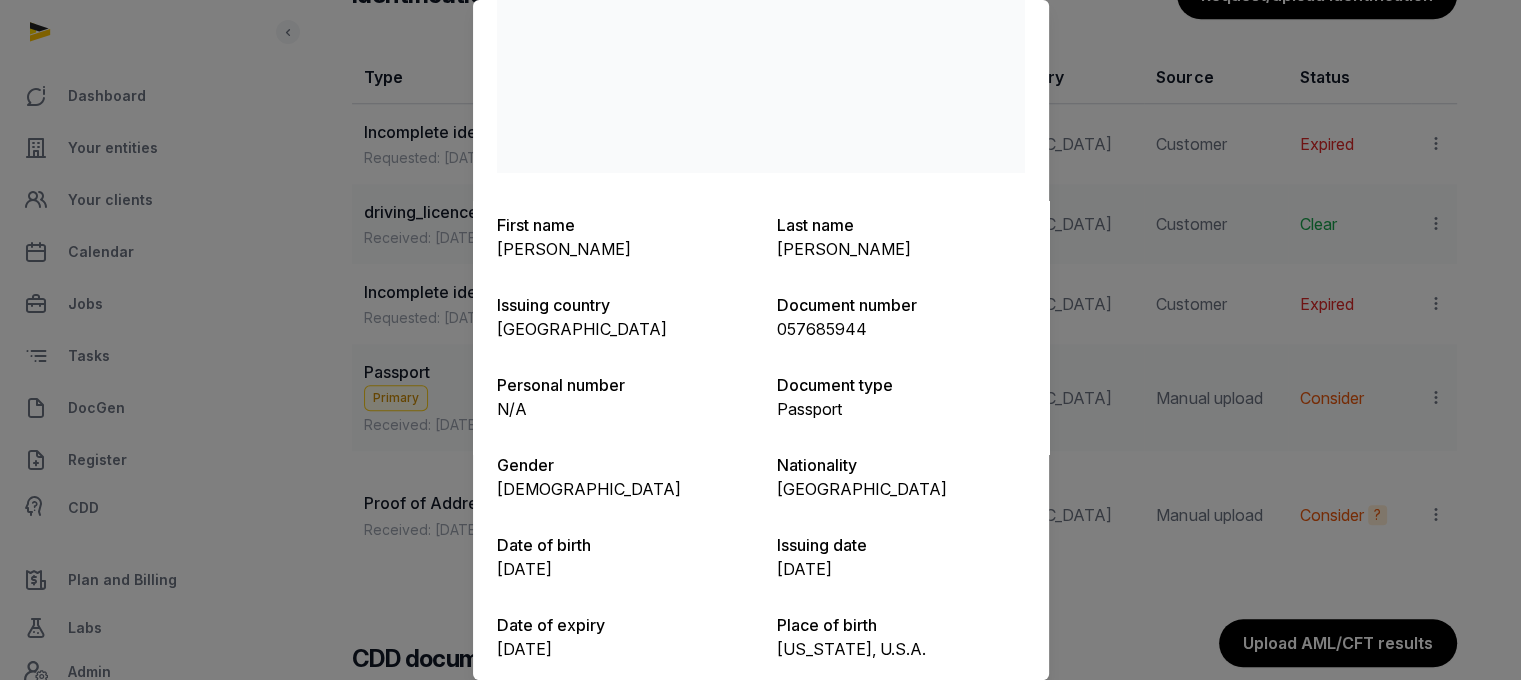 scroll, scrollTop: 295, scrollLeft: 0, axis: vertical 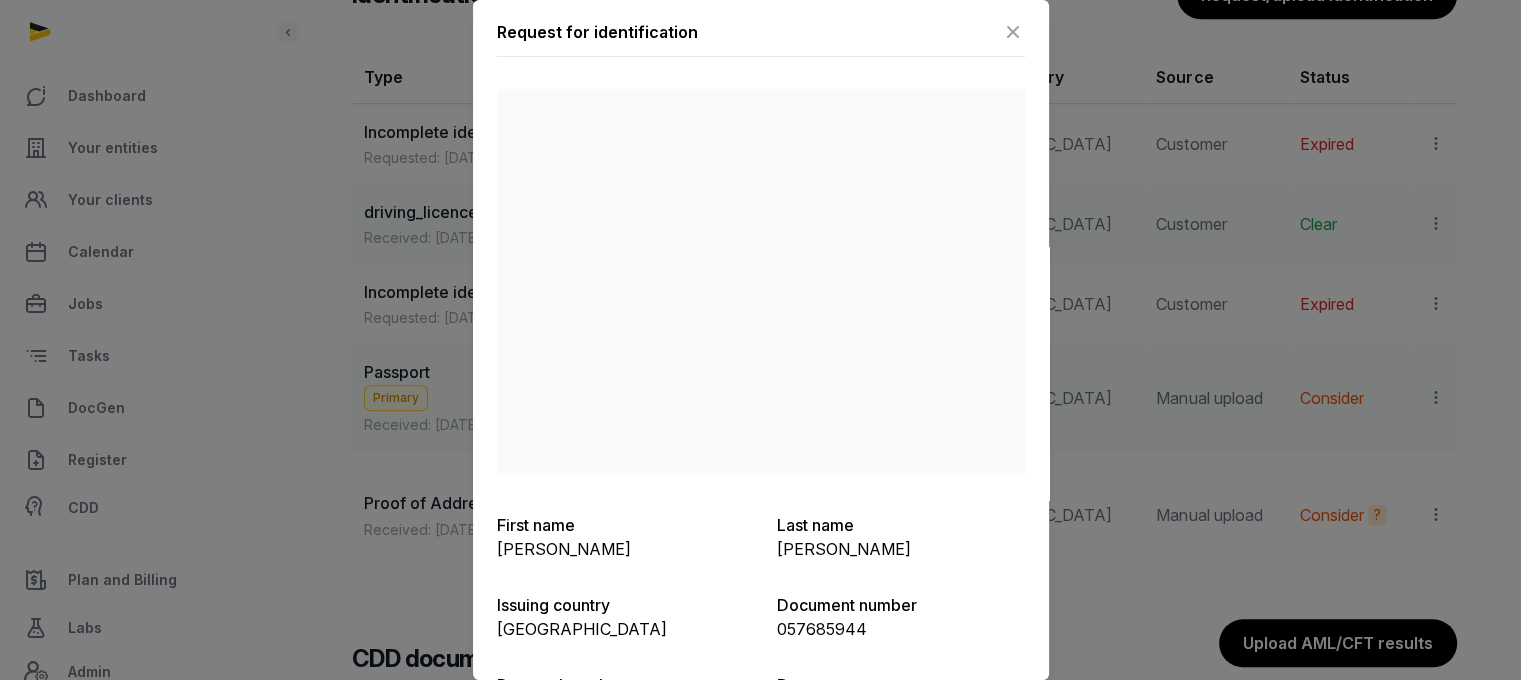 click at bounding box center [1013, 32] 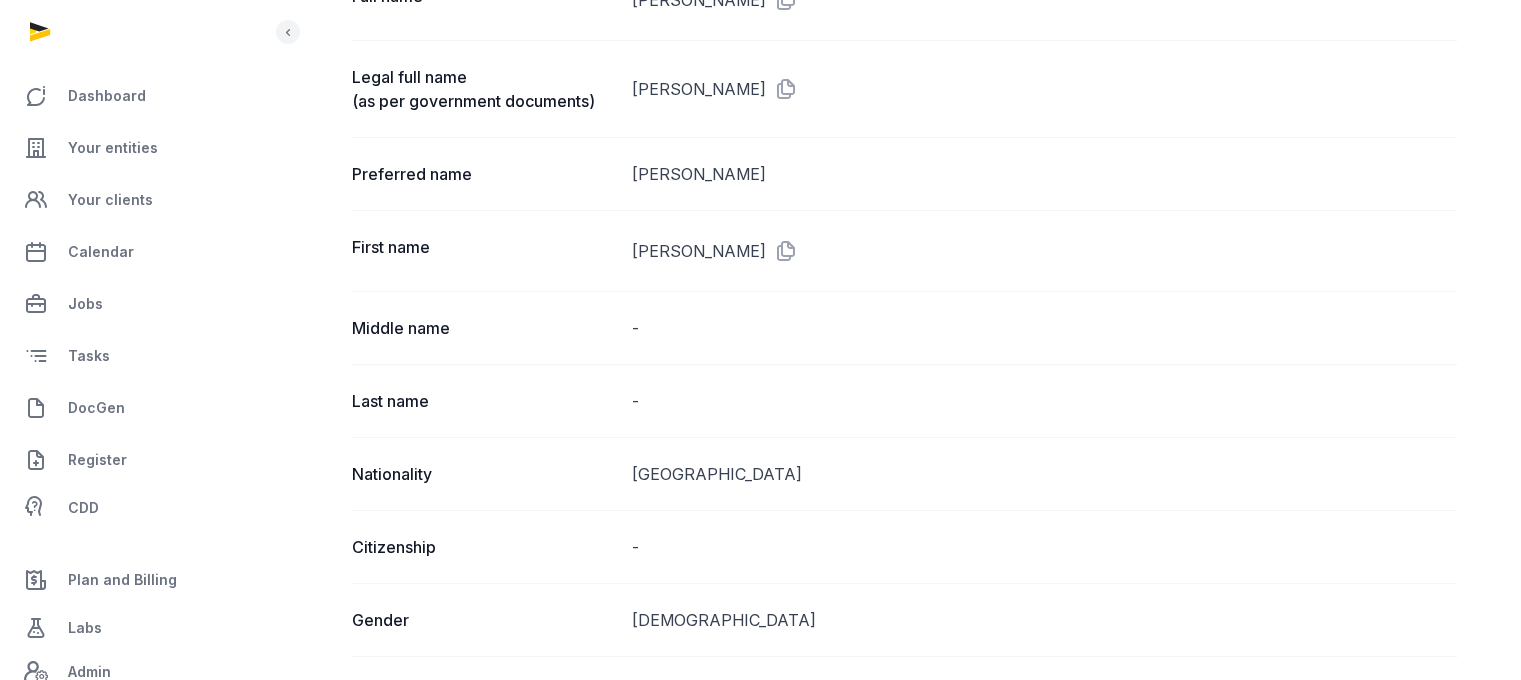 scroll, scrollTop: 0, scrollLeft: 0, axis: both 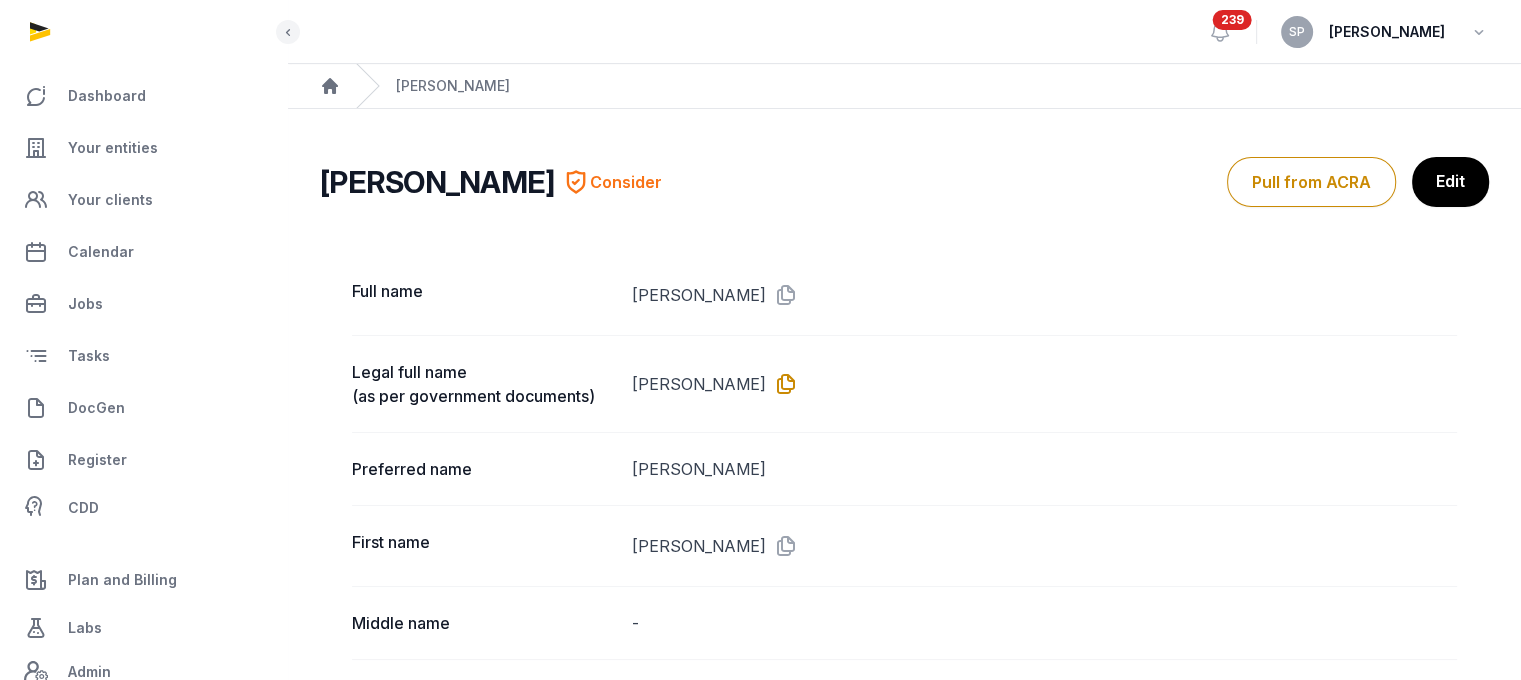 click at bounding box center (782, 384) 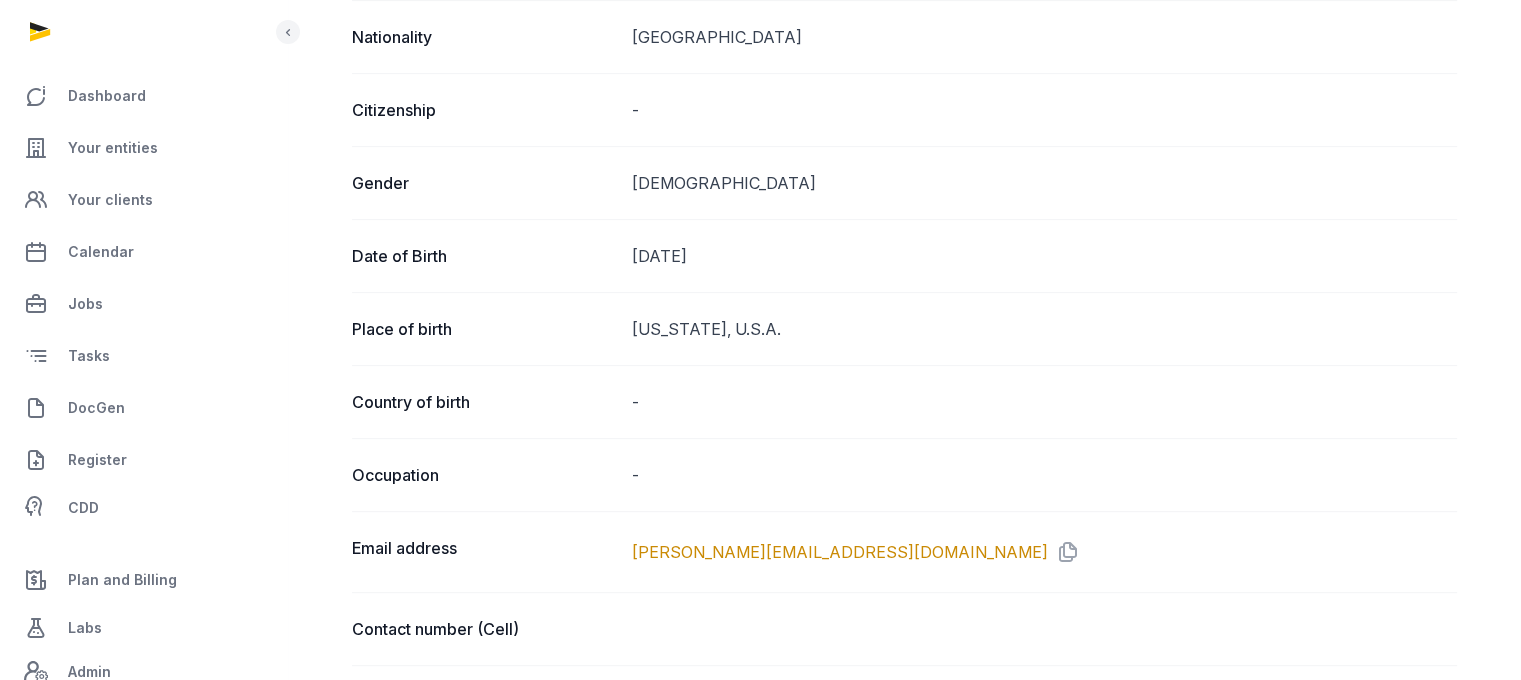 scroll, scrollTop: 735, scrollLeft: 0, axis: vertical 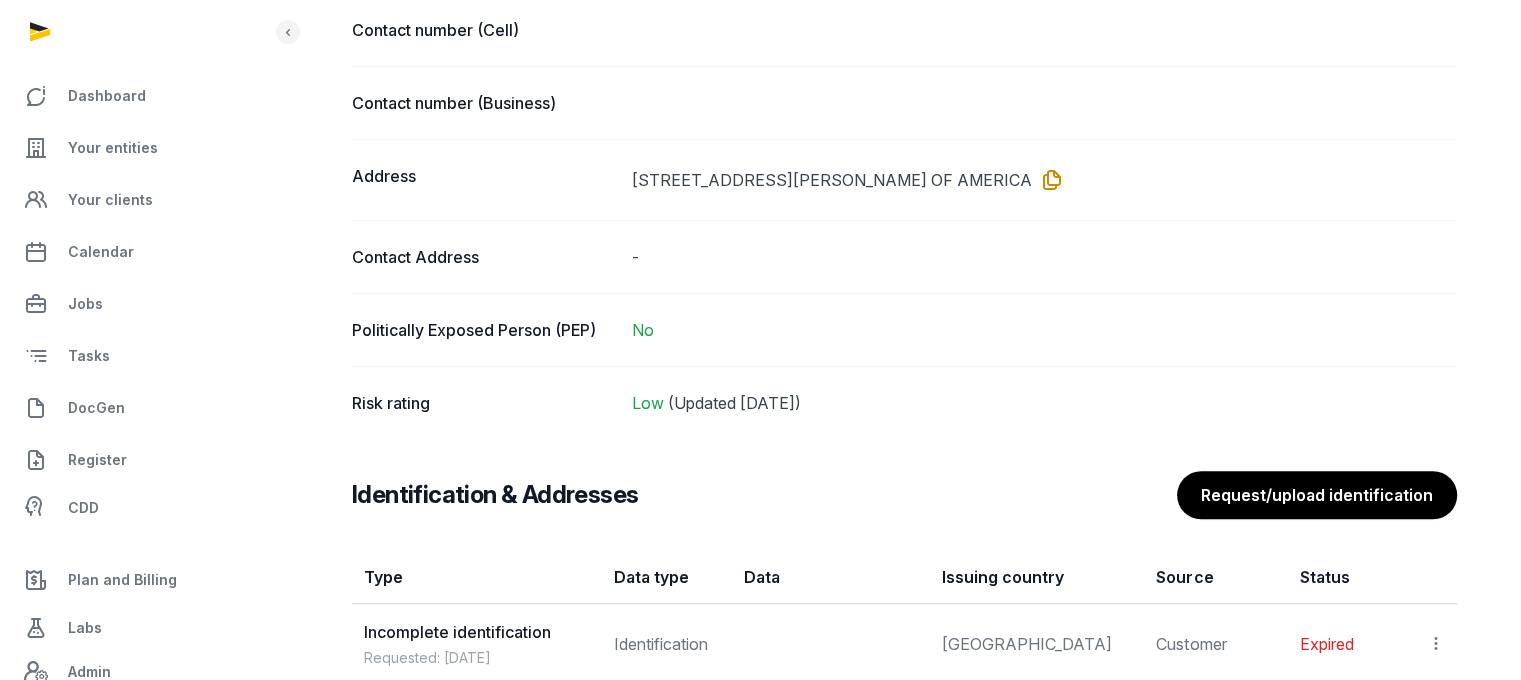 click at bounding box center [1048, 180] 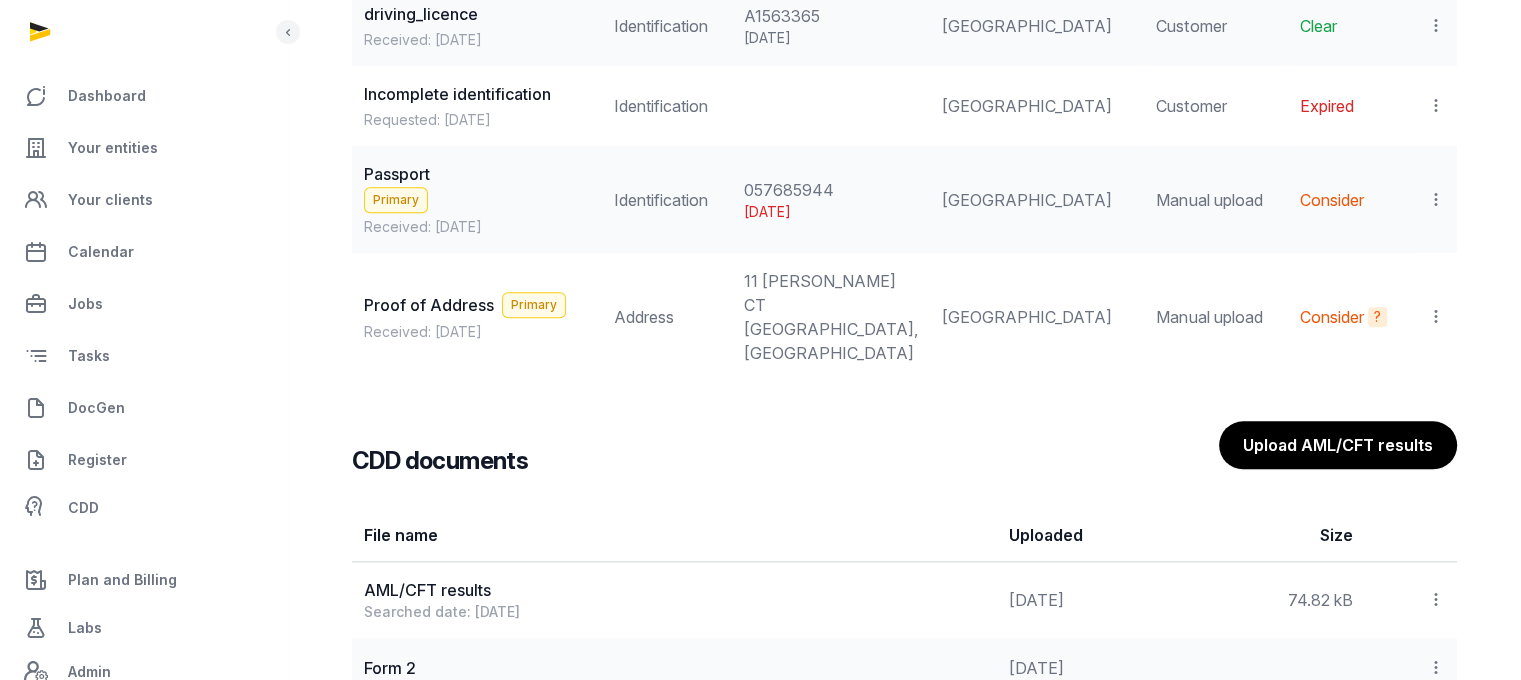 scroll, scrollTop: 2350, scrollLeft: 0, axis: vertical 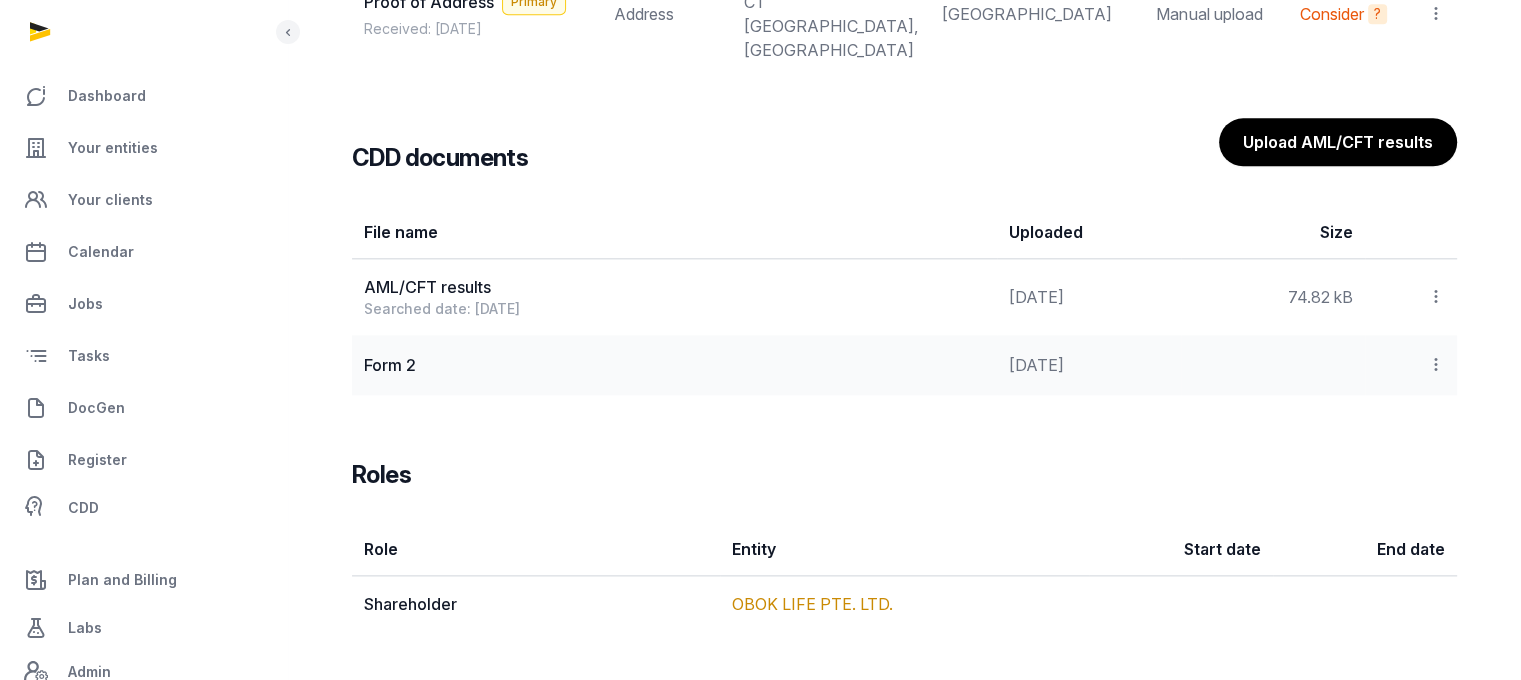 click 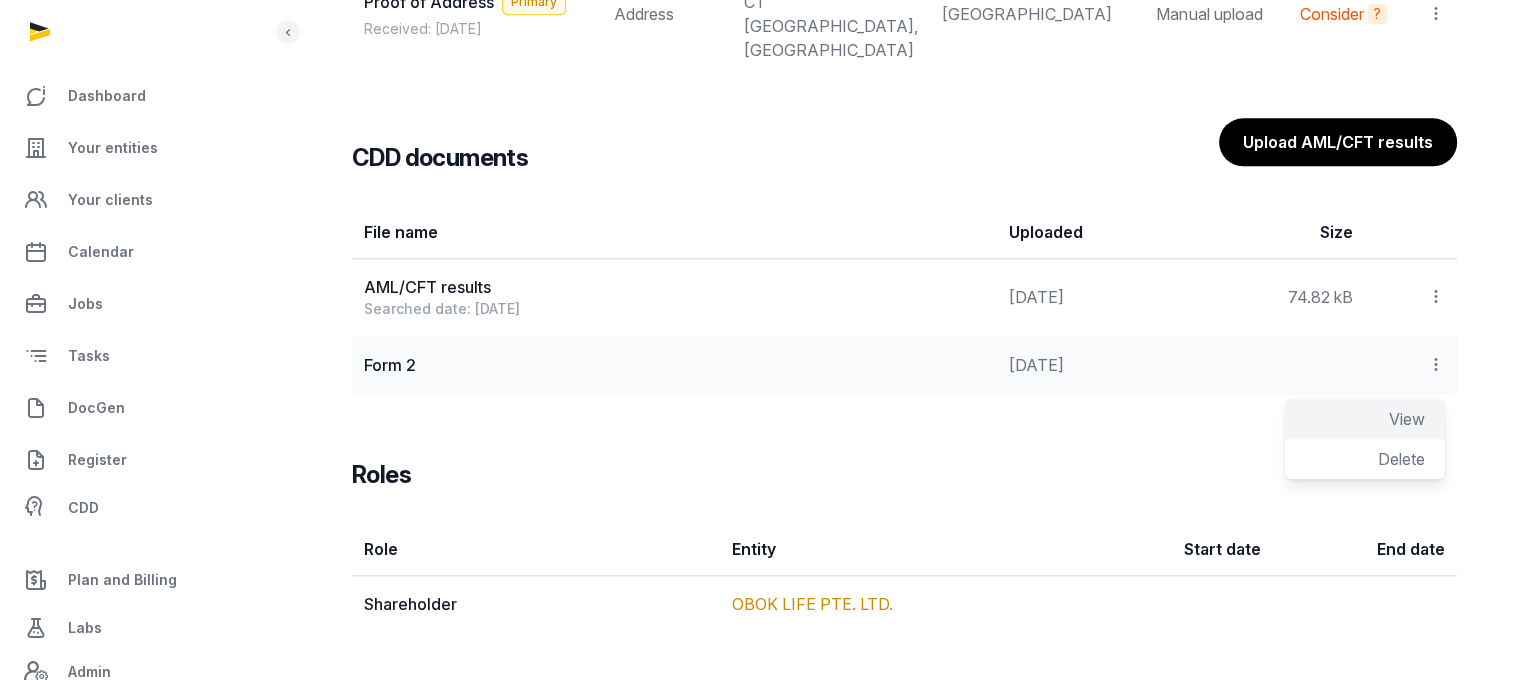 click on "View" 